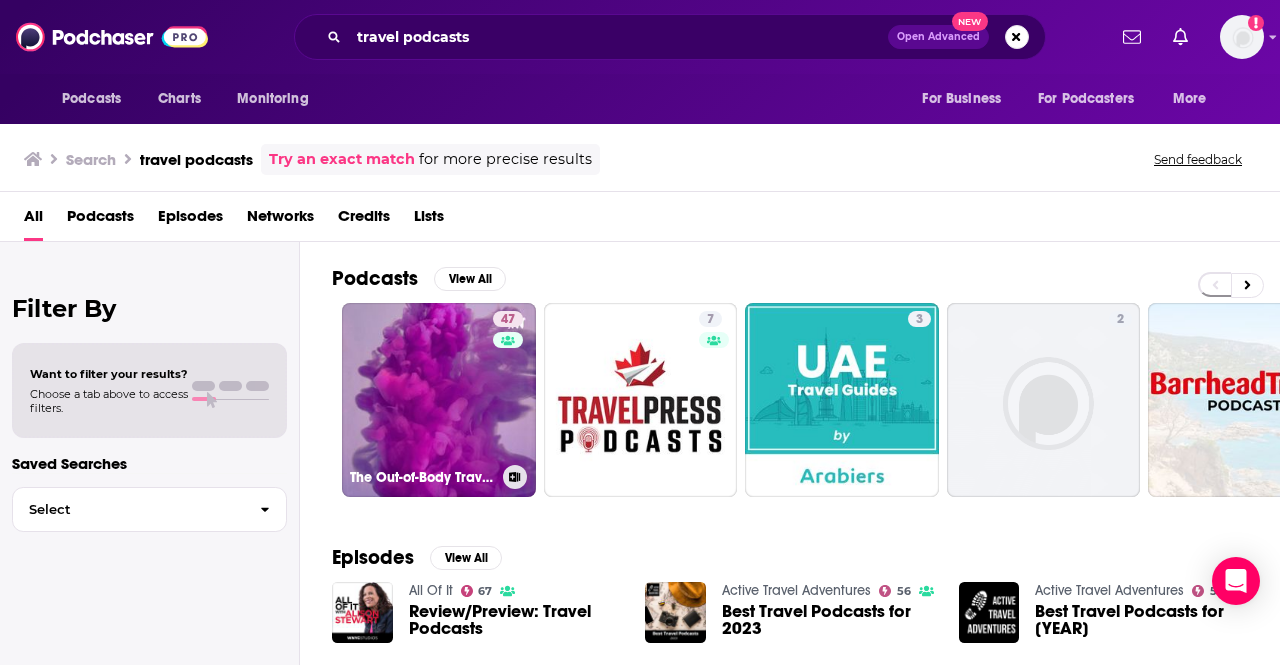 scroll, scrollTop: 0, scrollLeft: 0, axis: both 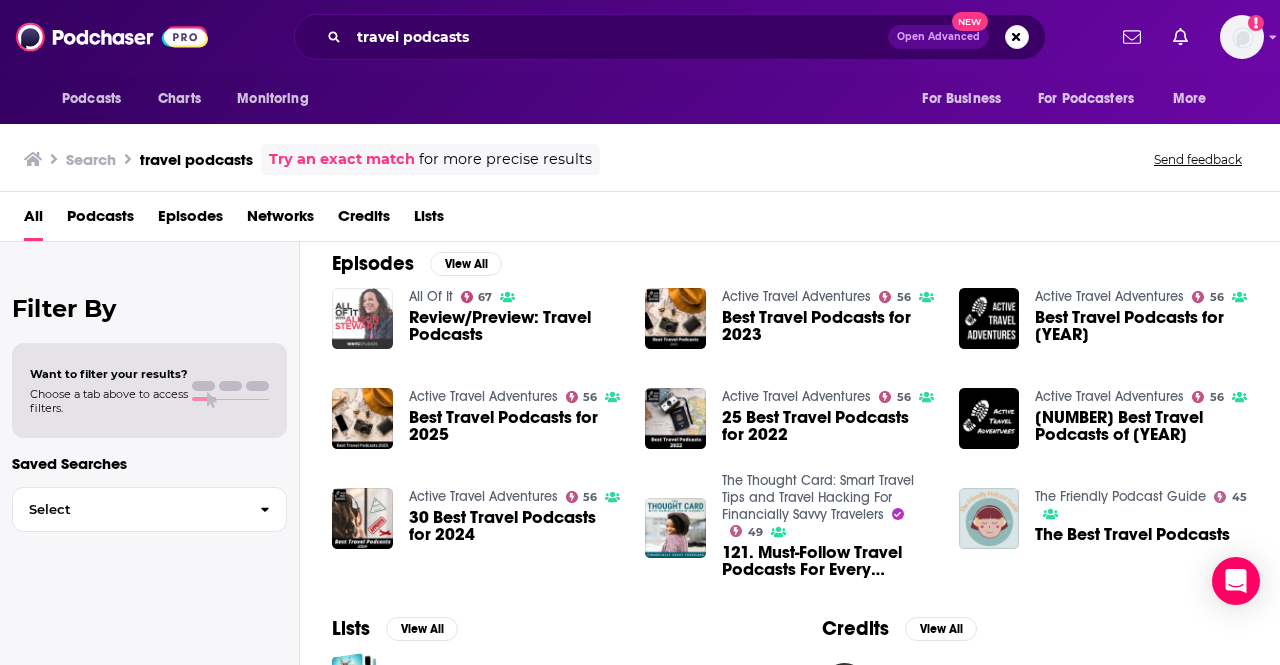 click at bounding box center (362, 318) 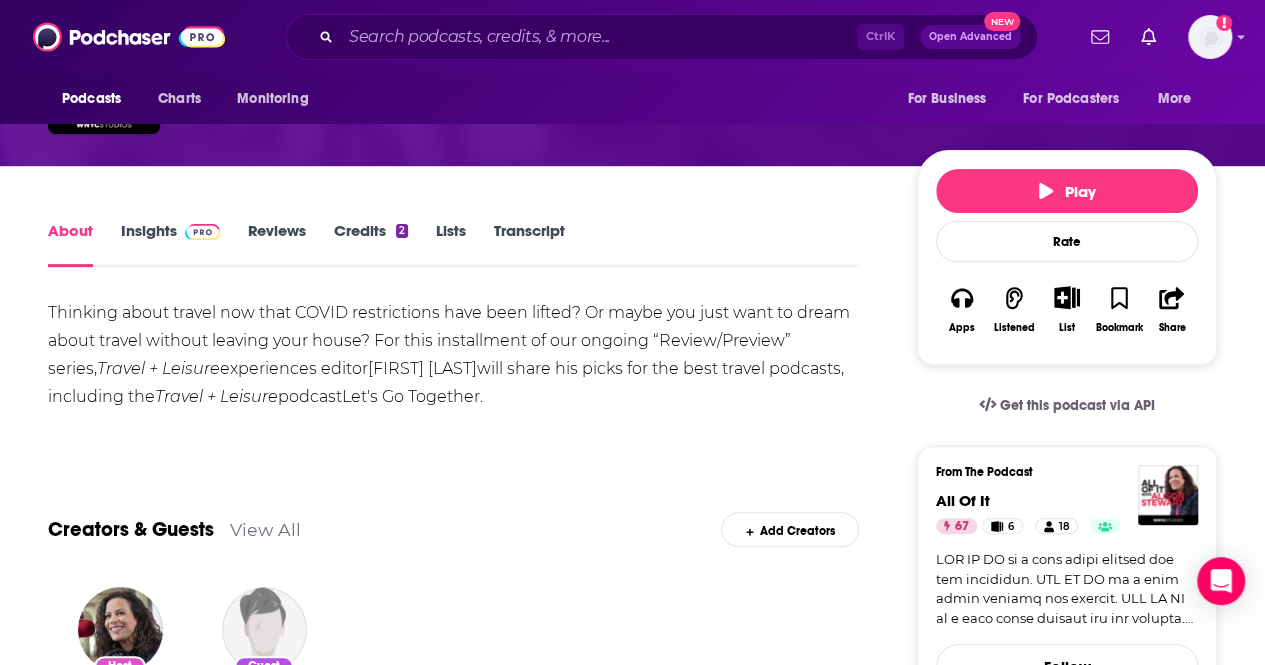 scroll, scrollTop: 233, scrollLeft: 0, axis: vertical 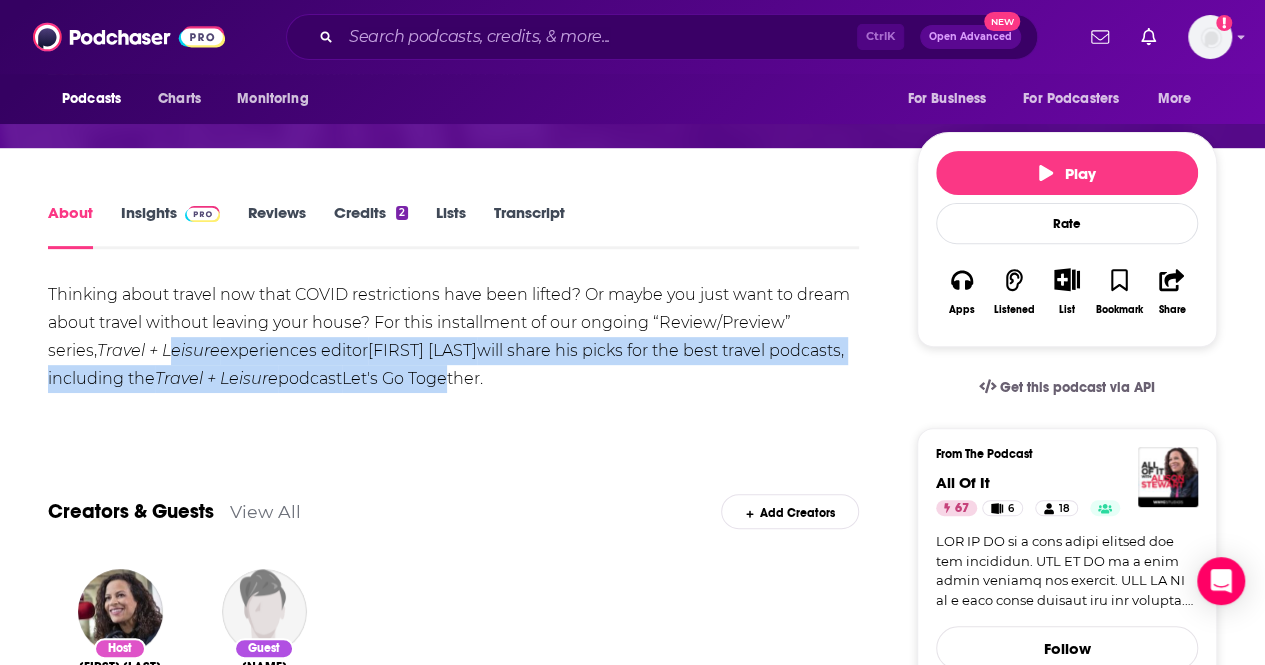 drag, startPoint x: 122, startPoint y: 337, endPoint x: 498, endPoint y: 377, distance: 378.12167 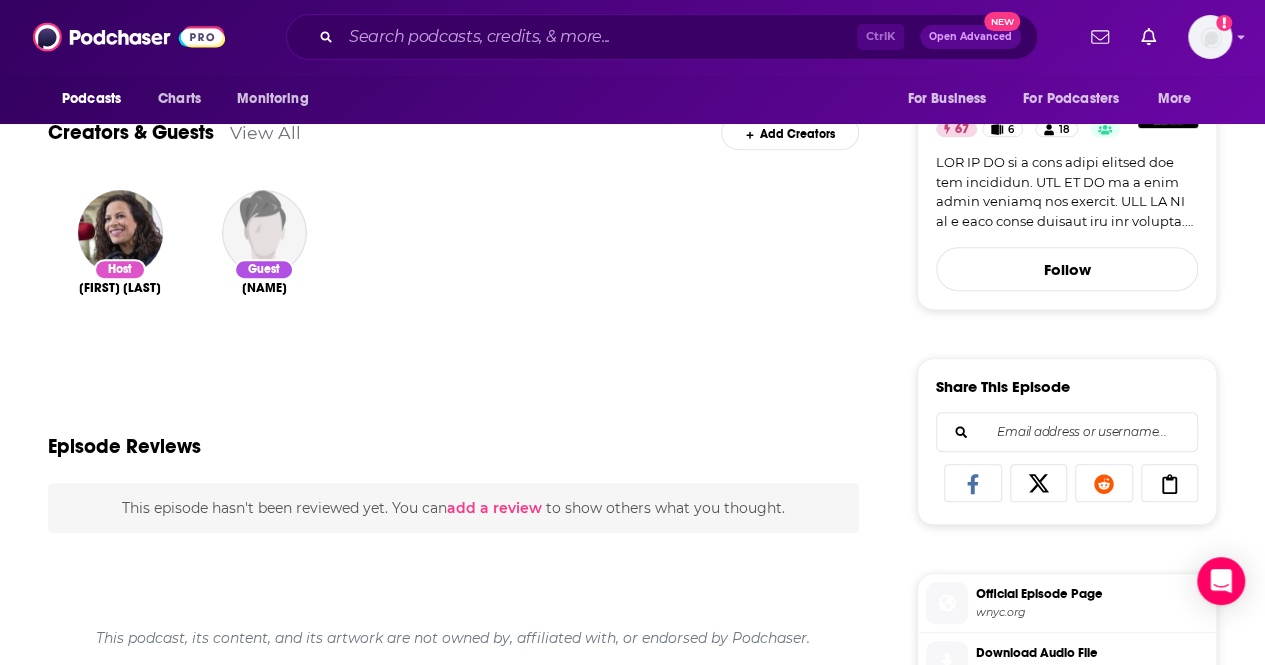 scroll, scrollTop: 614, scrollLeft: 0, axis: vertical 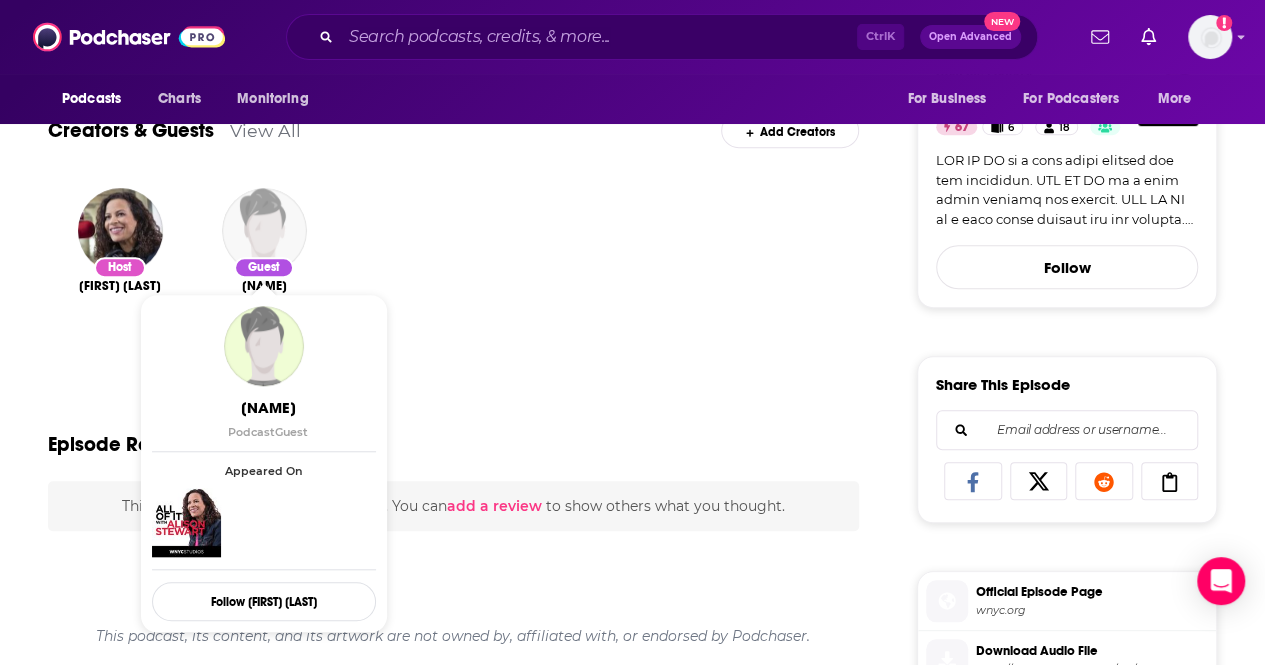 click at bounding box center (264, 230) 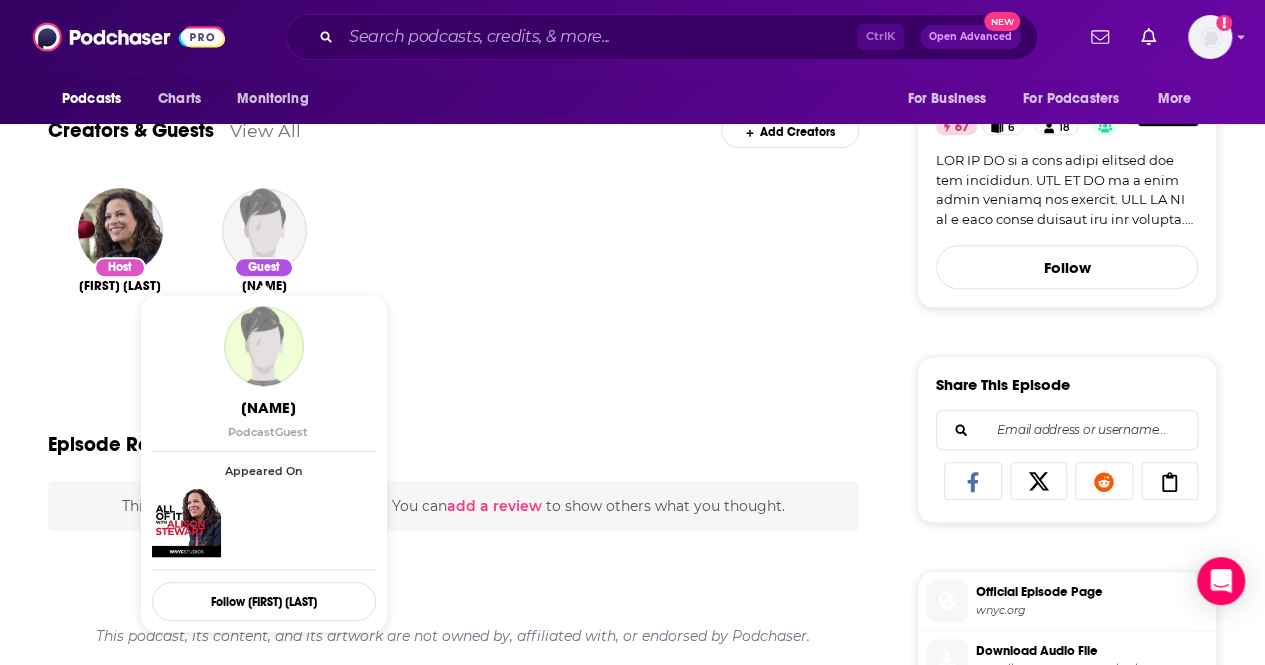 scroll, scrollTop: 0, scrollLeft: 0, axis: both 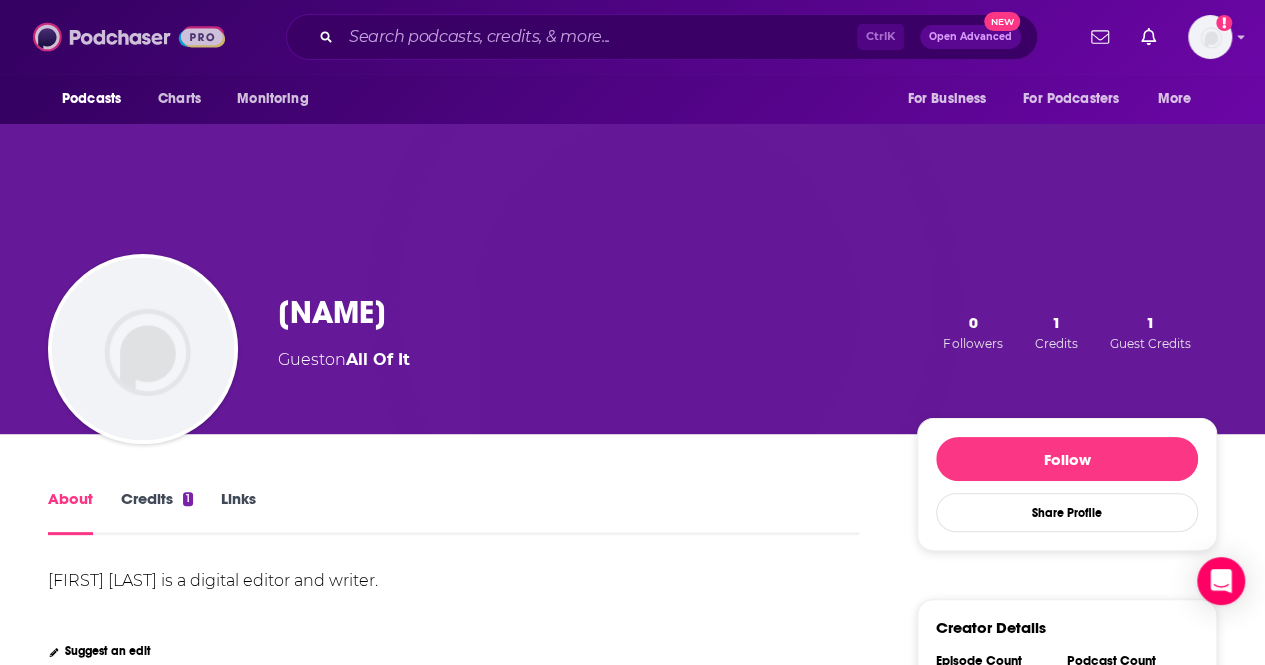 click at bounding box center [129, 37] 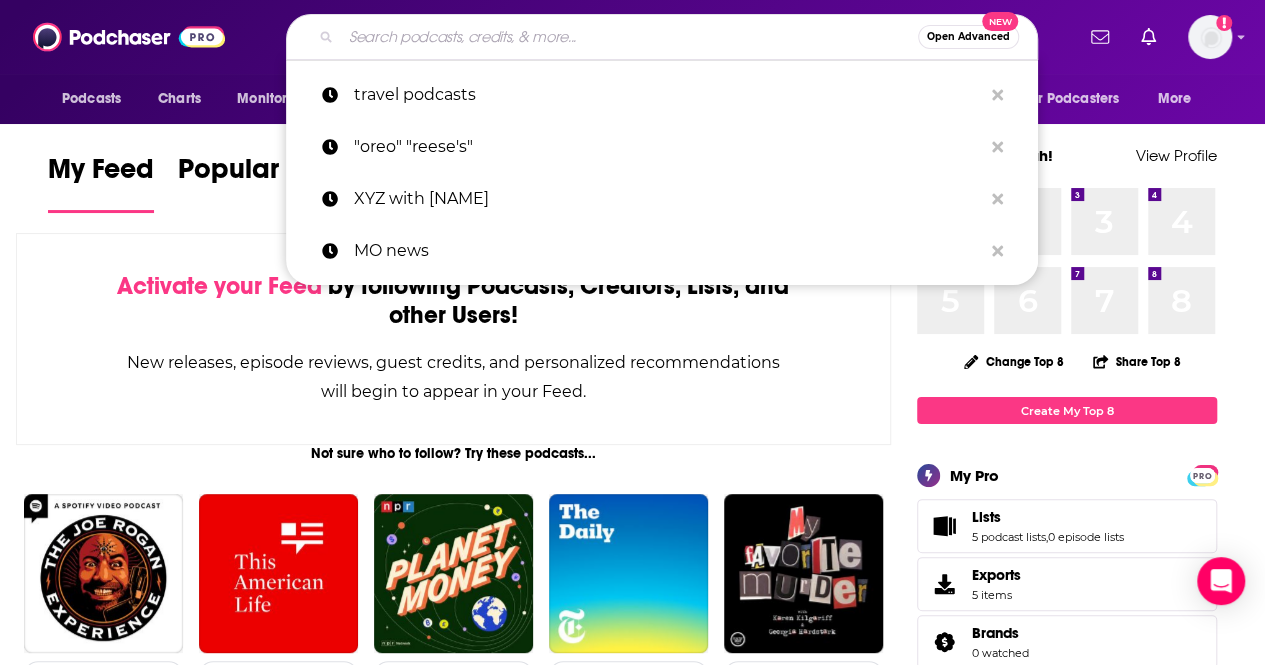 click at bounding box center (629, 37) 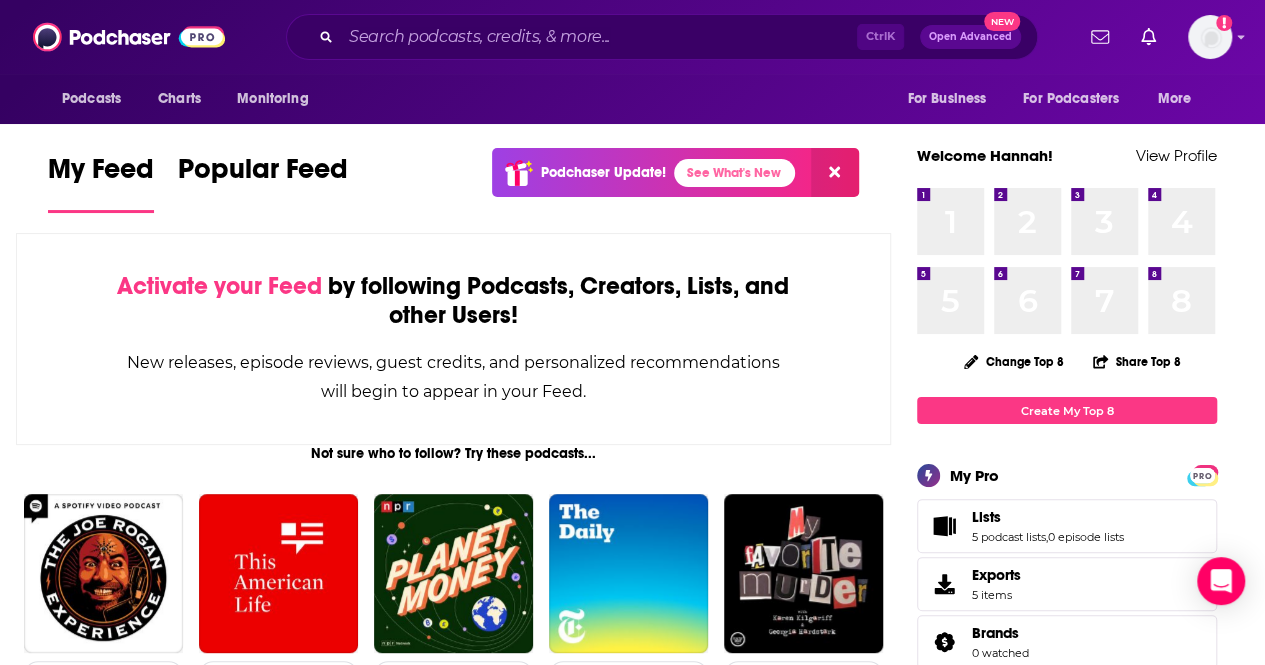 click on "Podcasts Charts Monitoring Ctrl K Open Advanced New For Business For Podcasters More Add a profile image" at bounding box center [632, 37] 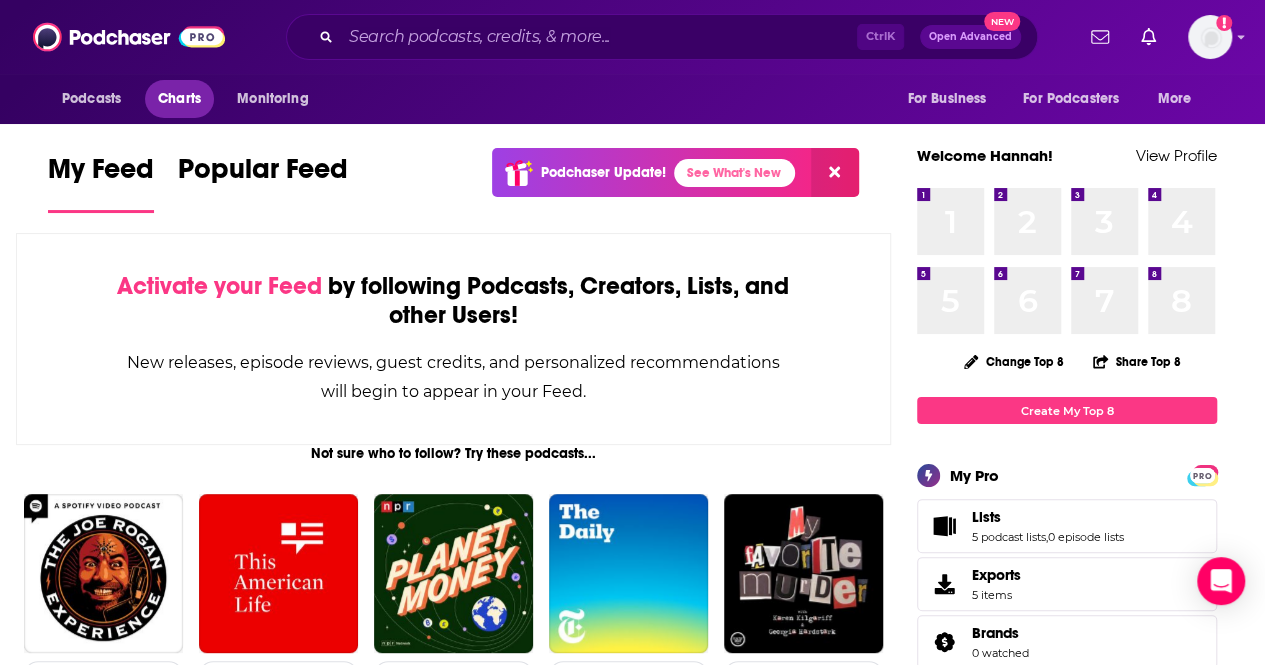 click on "Charts" at bounding box center [179, 99] 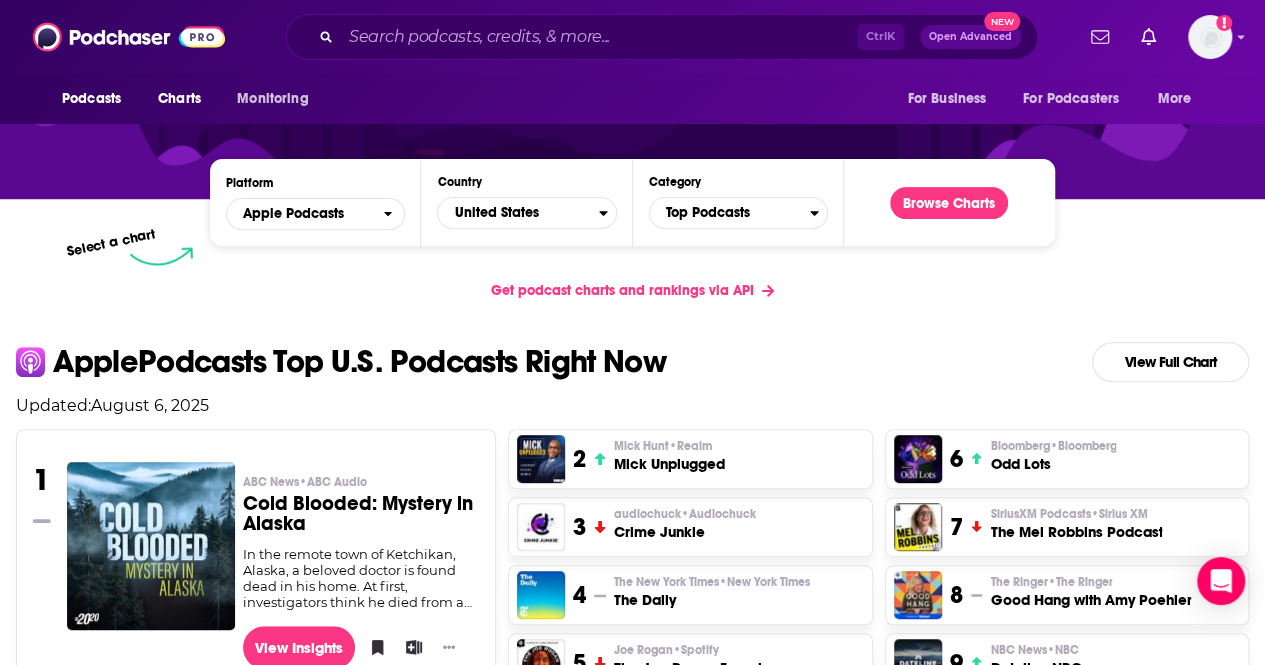 scroll, scrollTop: 261, scrollLeft: 0, axis: vertical 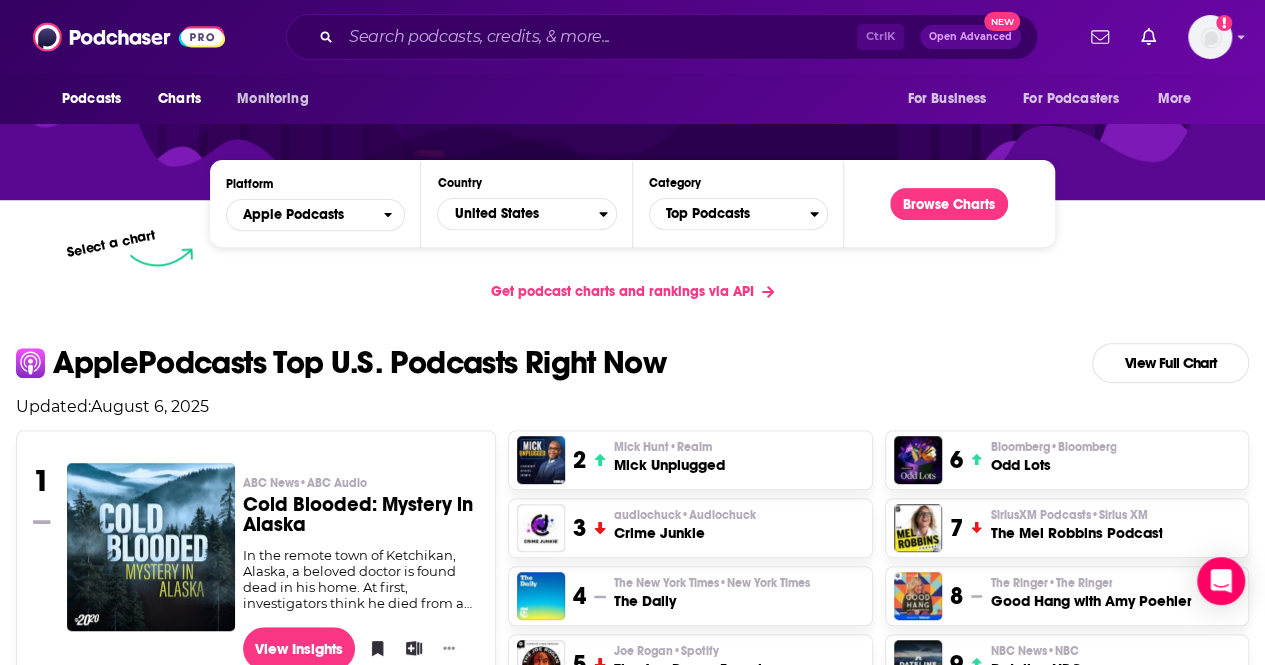 click on "Podcast Charts & Rankings Up-to-date popularity rankings from the top podcast charts, including Apple Podcasts and Spotify. Browse Charts" at bounding box center [632, 29] 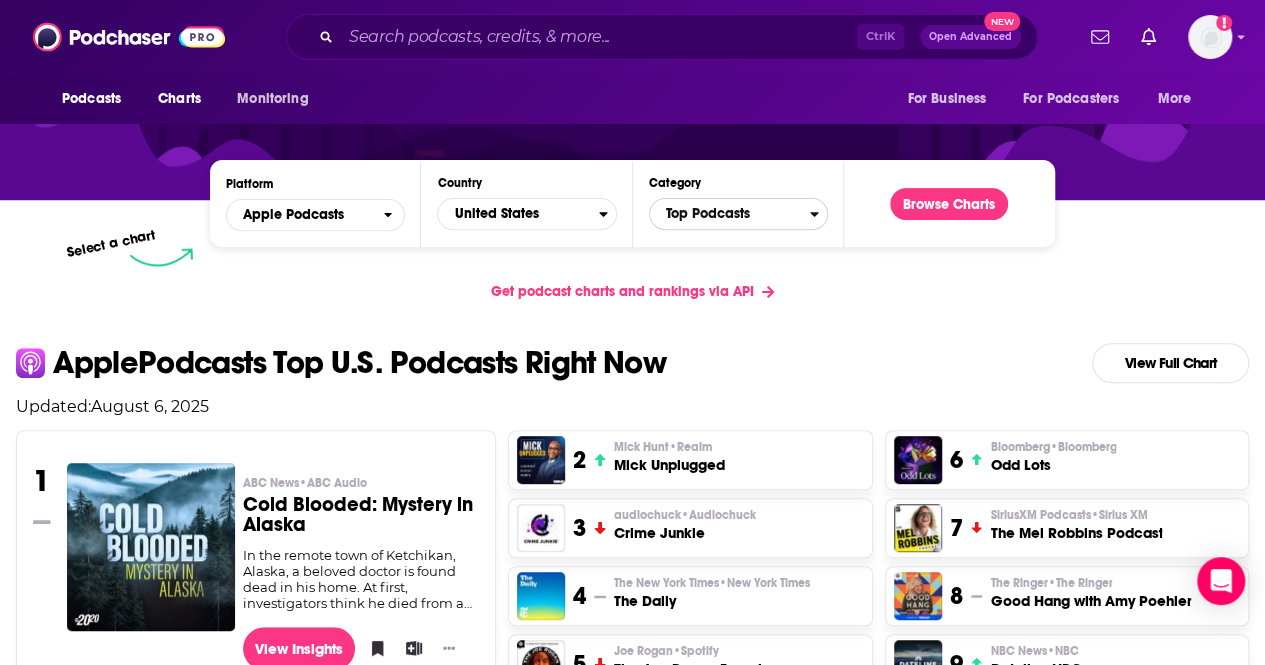 click on "Top Podcasts" at bounding box center (730, 214) 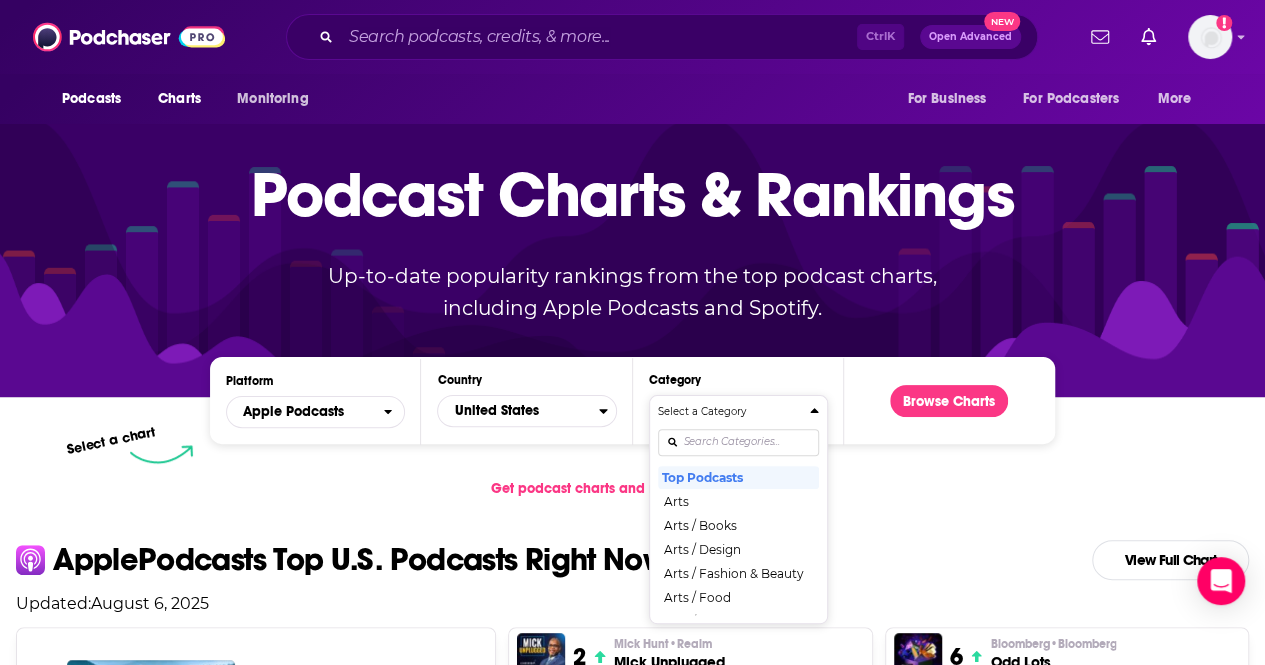 scroll, scrollTop: 0, scrollLeft: 0, axis: both 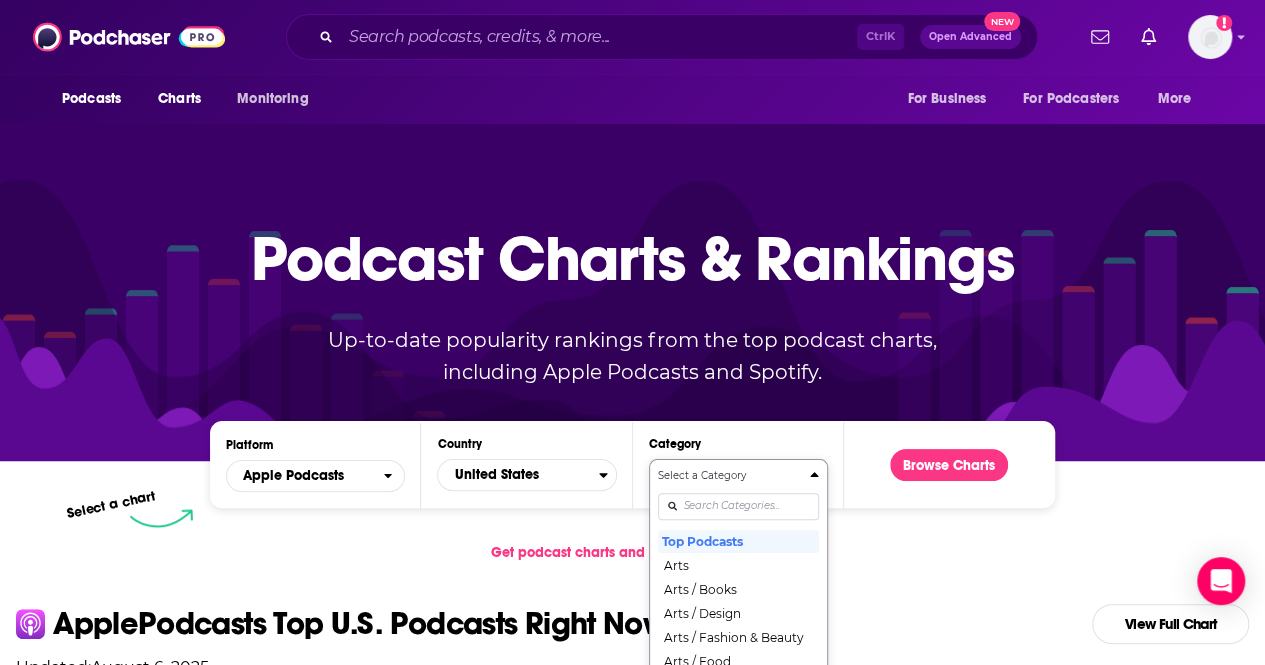 click on "Platform Apple Podcasts Country United States Category Select a Category Top Podcasts Arts Arts / Books Arts / Design Arts / Fashion & Beauty Arts / Food Arts / Performing Arts Arts / Visual Arts Business Business / Careers Business / Entrepreneurship Business / Investing Business / Management Business / Marketing Business / Non-Profit Comedy Comedy / Comedy Interviews Comedy / Improv Comedy / Stand-Up Education Education / Courses Education / How To Education / Language Learning Education / Self-Improvement Fiction Fiction / Comedy Fiction Fiction / Drama Fiction / Science Fiction Government Health & Fitness Health & Fitness / Alternative Health Health & Fitness / Fitness Health & Fitness / Medicine Health & Fitness / Mental Health Health & Fitness / Nutrition Health & Fitness / Sexuality History Kids & Family Kids & Family / Education for Kids Kids & Family / Parenting Kids & Family / Pets & Animals Kids & Family / Stories for Kids Leisure Leisure / Animation & Manga Leisure / Automotive Leisure / Aviation" at bounding box center [632, 1847] 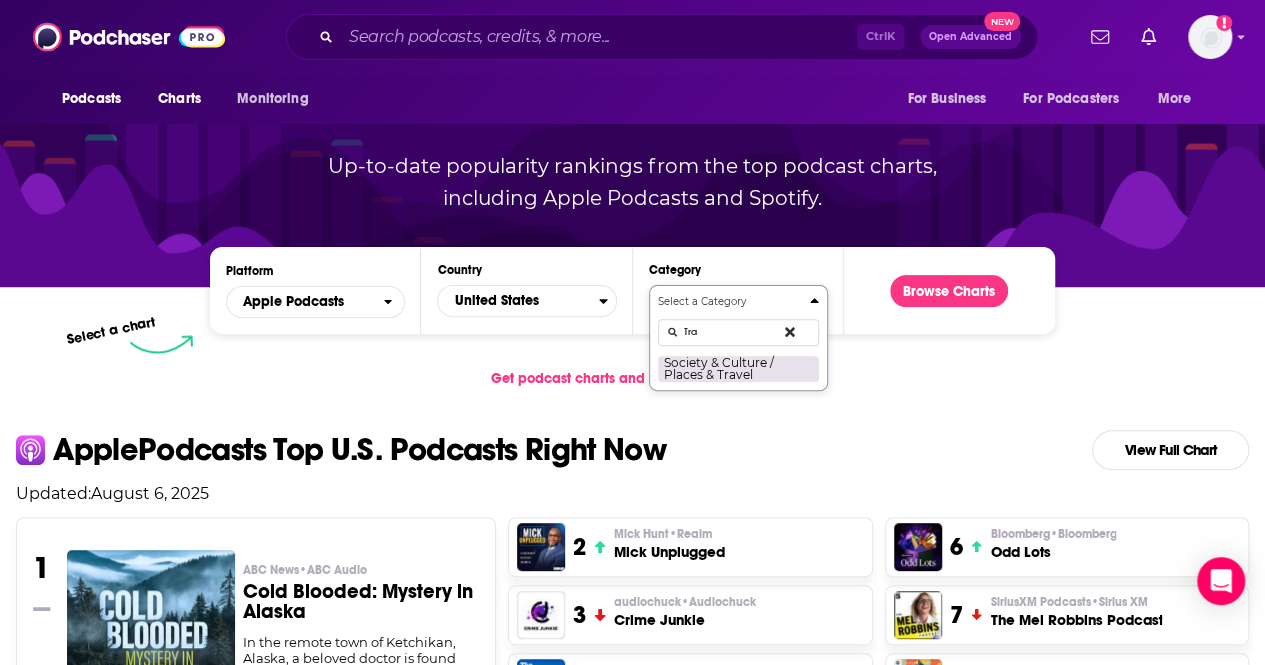 type on "Tra" 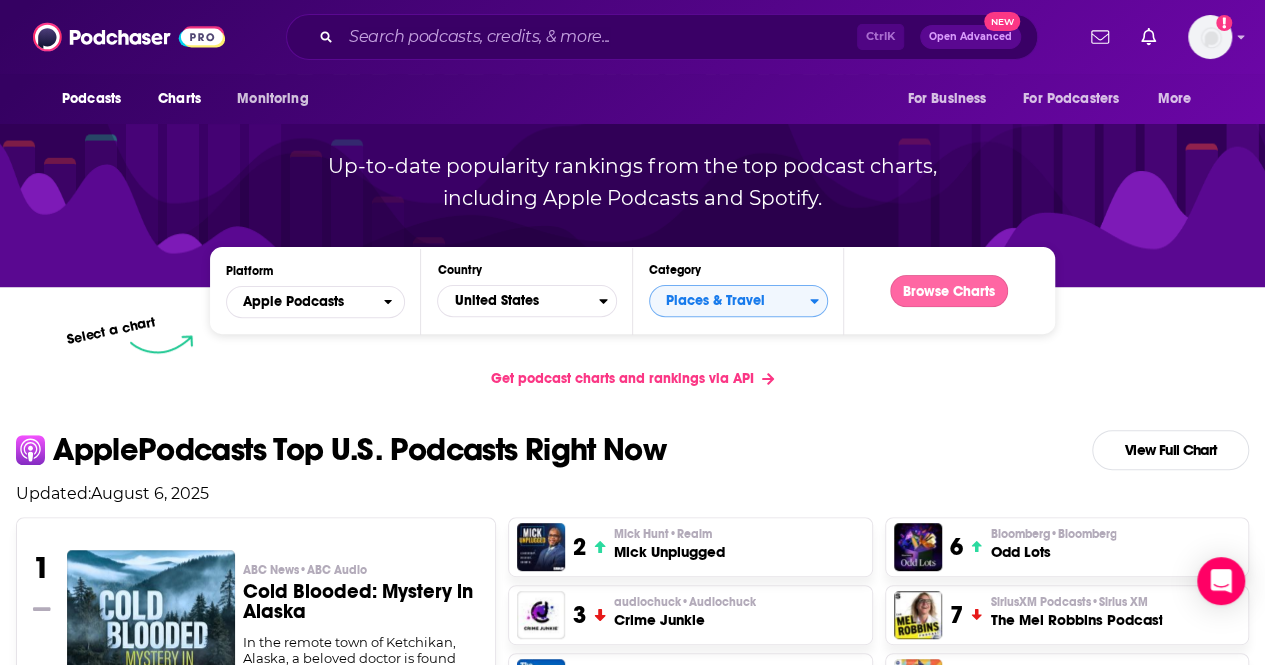click on "Browse Charts" at bounding box center (949, 291) 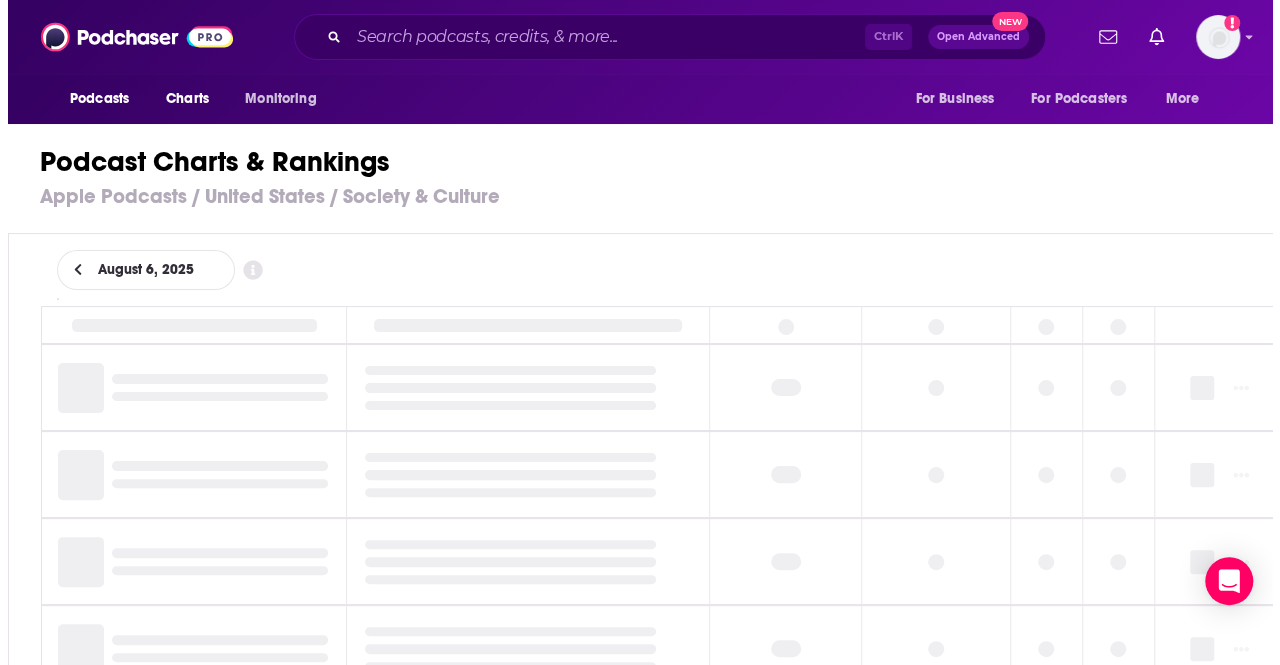 scroll, scrollTop: 0, scrollLeft: 0, axis: both 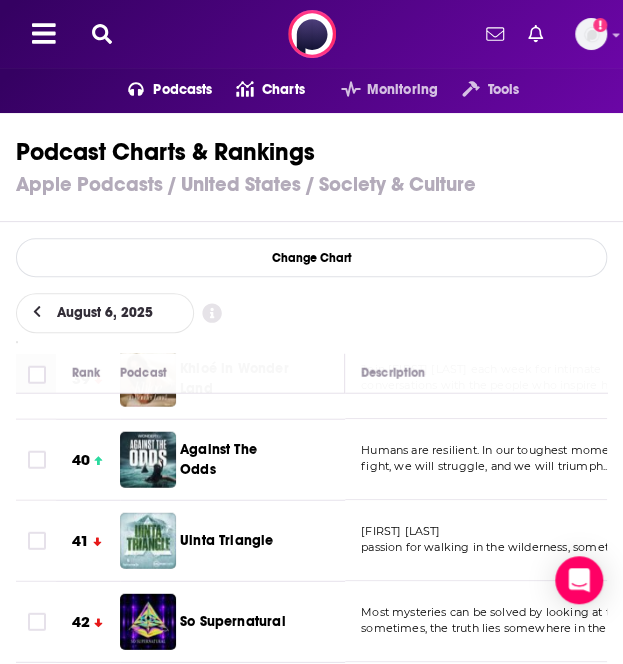 click 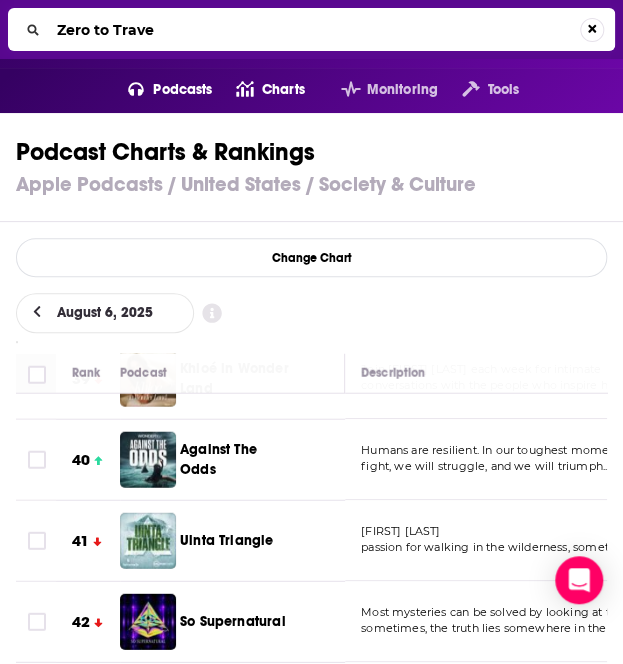 type on "Zero to Travel" 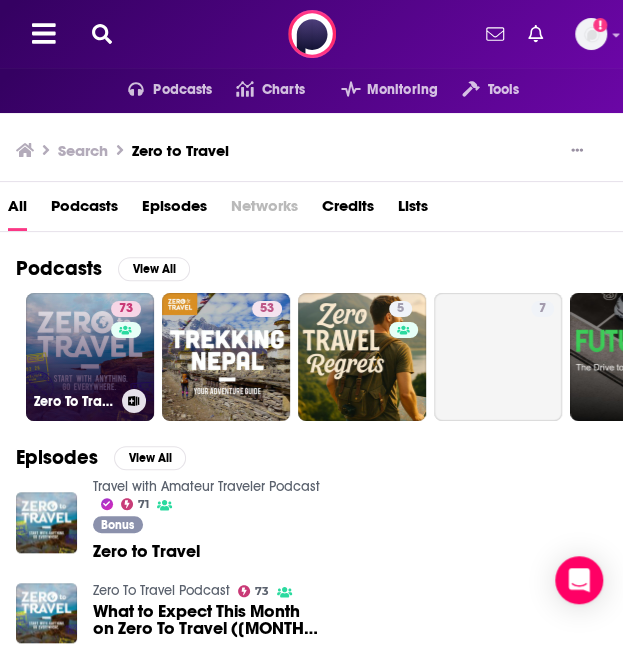 click on "[NUMBER] Zero To Travel Podcast" at bounding box center (90, 357) 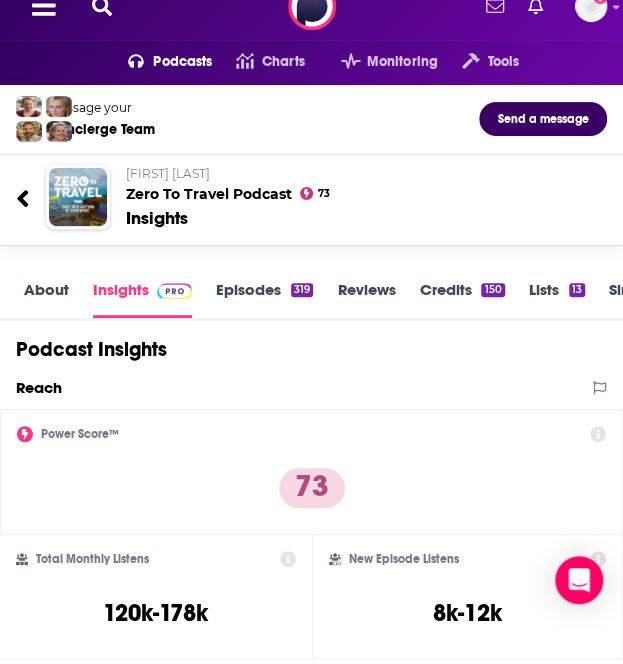 scroll, scrollTop: 26, scrollLeft: 0, axis: vertical 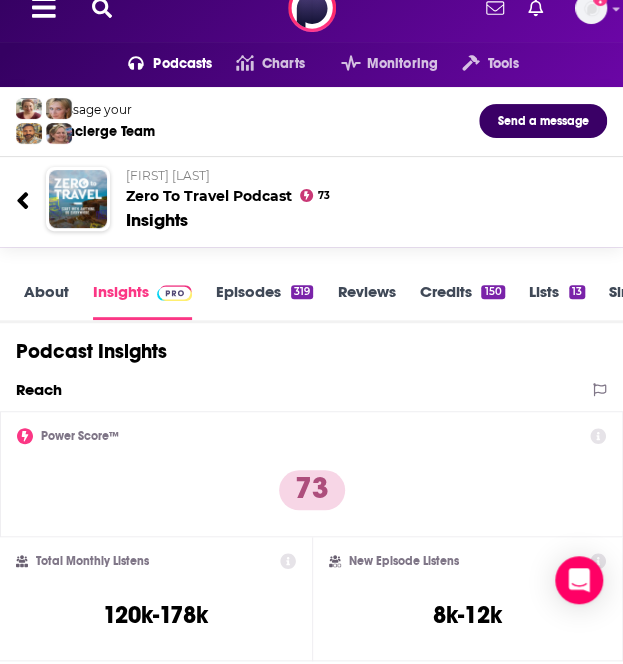 click on "About Insights Episodes [NUMBER] Reviews Credits [NUMBER] Lists [NUMBER] Similar" at bounding box center (311, 293) 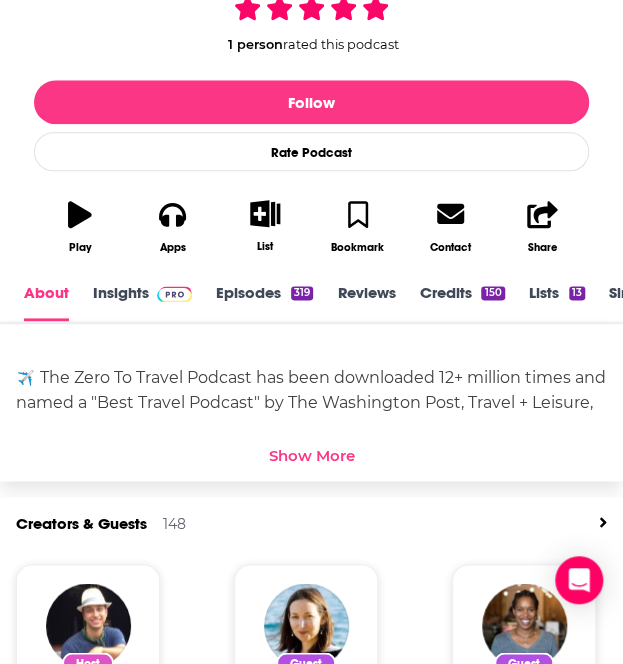 scroll, scrollTop: 474, scrollLeft: 0, axis: vertical 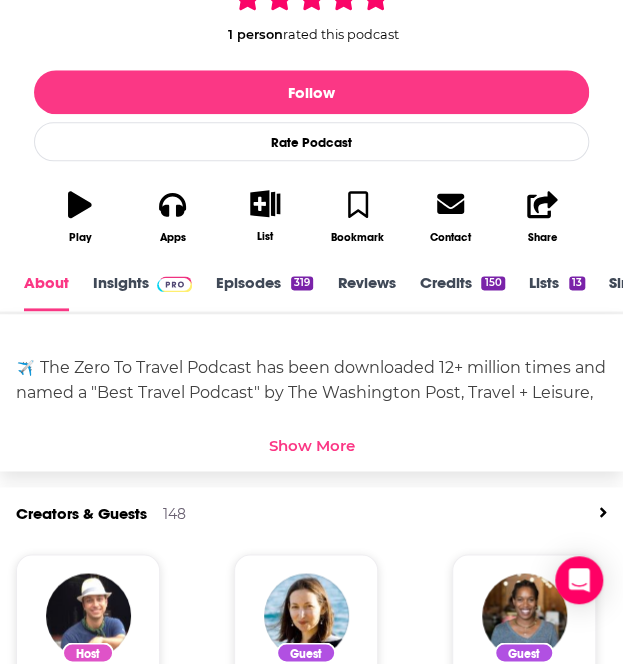 click on "Show More" at bounding box center [312, 445] 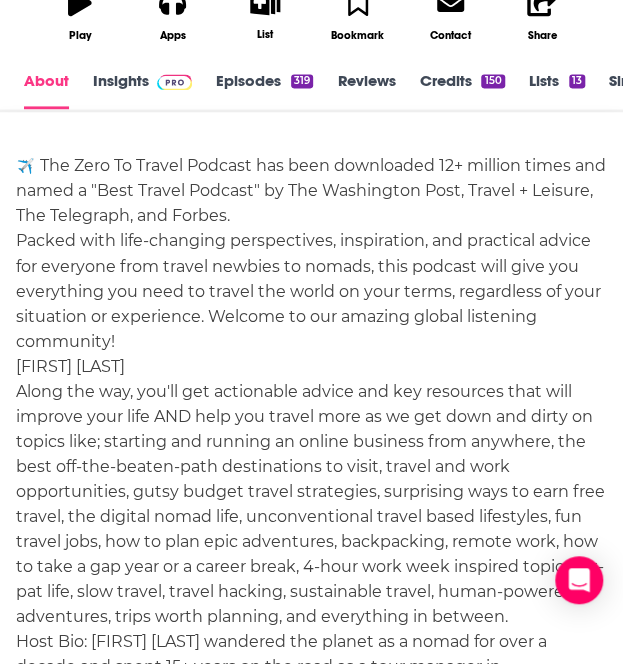 scroll, scrollTop: 697, scrollLeft: 0, axis: vertical 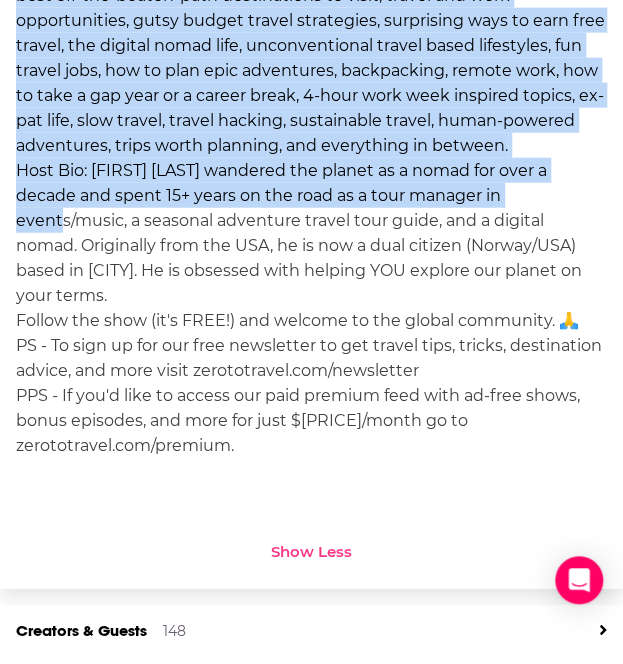 drag, startPoint x: 16, startPoint y: 219, endPoint x: 522, endPoint y: 250, distance: 506.94873 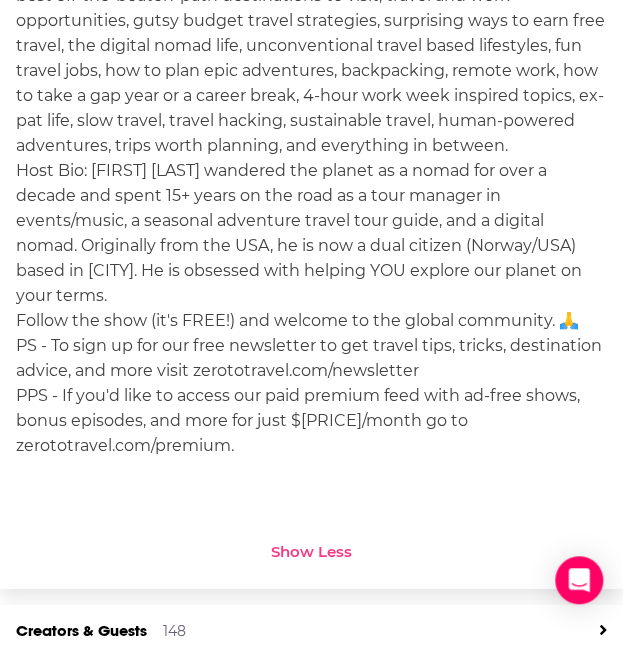 click on "The Zero To Travel Podcast has been downloaded 12+ million times and named a "Best Travel Podcast" by The Washington Post, Travel + Leisure, The Telegraph, and Forbes. Packed with life-changing perspectives, inspiration, and practical advice for everyone from travel newbies to nomads, this podcast will give you everything you need to travel the world on your terms, regardless of your situation or experience. Welcome to our amazing global listening community! Since [YEAR], "Travel Ambassador" [PERSON] from zerototravel.com has been picking the brains of adventurous people living an unconventional life on the road so you can discover new ways to travel endlessly. Host Bio: [PERSON] wandered the planet as a nomad for over a decade and spent 15+ years on the road as a tour manager in events/music, a seasonal adventure travel tour guide, and a digital nomad. Originally from the USA, he is now a dual citizen (Norway/USA) based in Oslo. He is obsessed with helping YOU explore our planet on your terms." at bounding box center [311, 70] 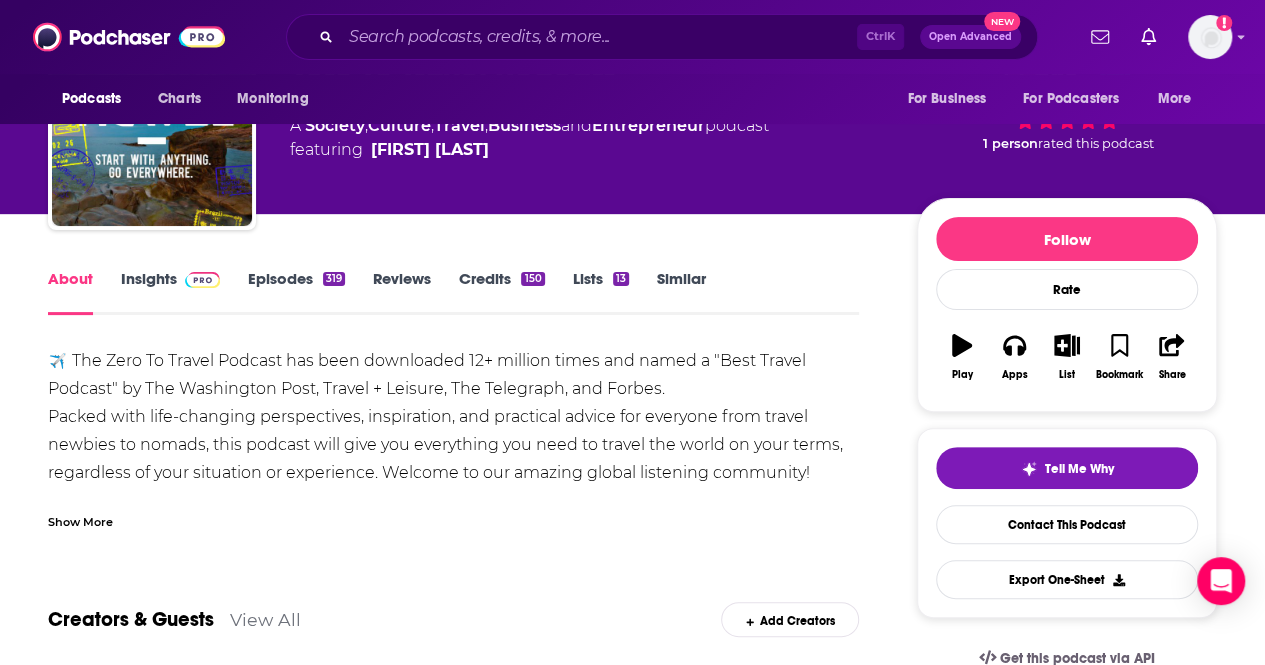 scroll, scrollTop: 110, scrollLeft: 0, axis: vertical 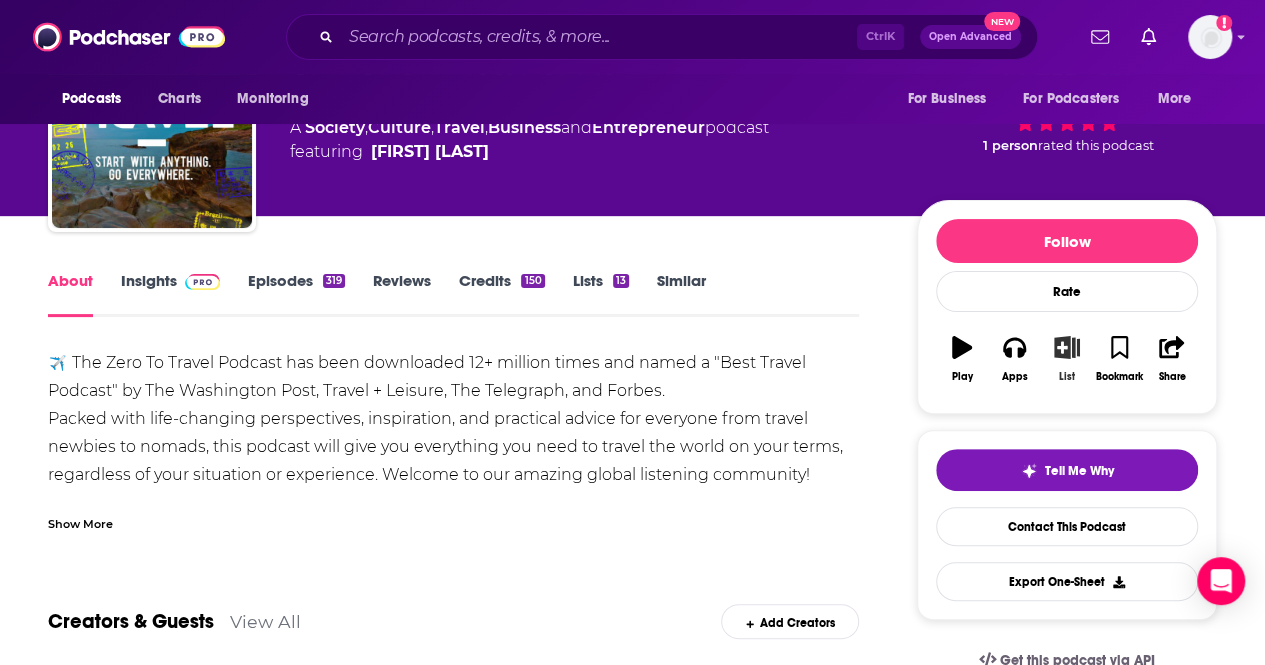 click on "List" at bounding box center [1067, 359] 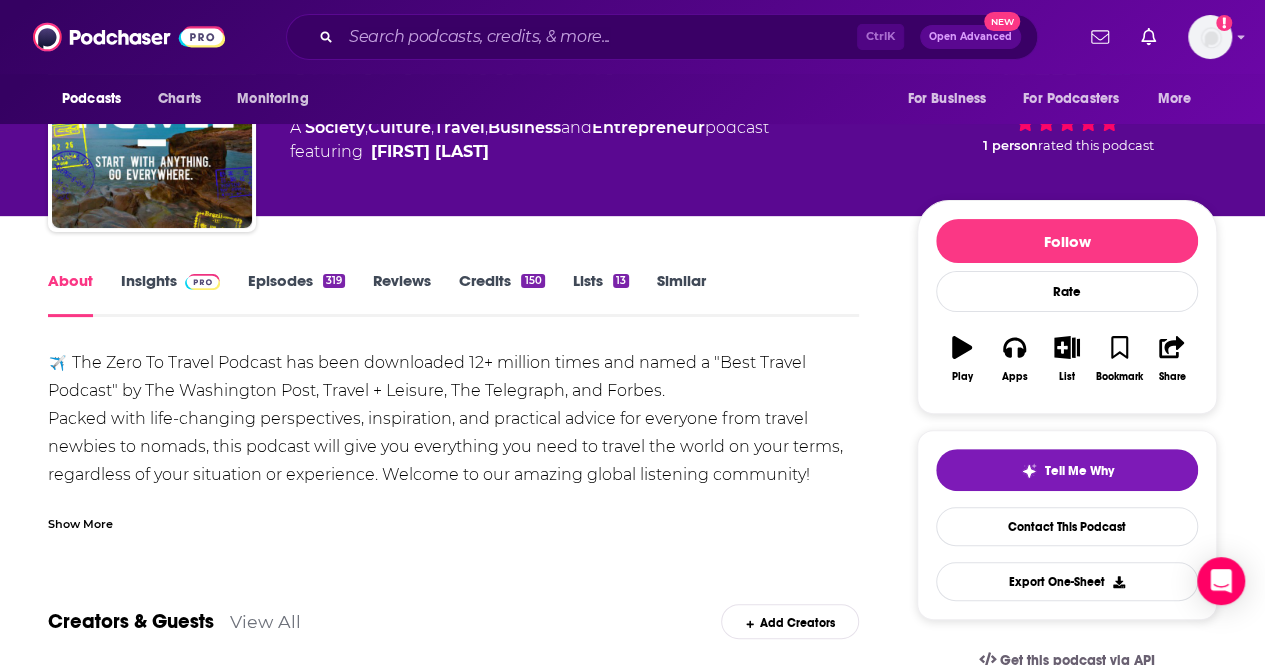 scroll, scrollTop: 0, scrollLeft: 0, axis: both 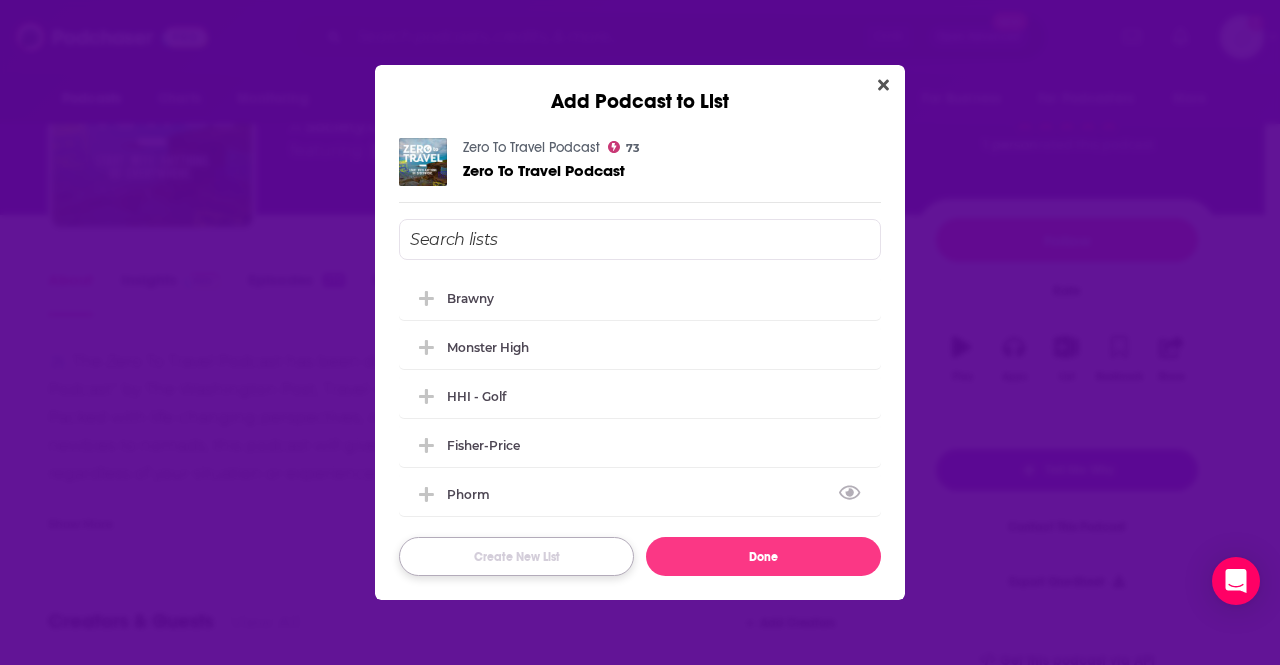 click on "Create New List" at bounding box center (516, 556) 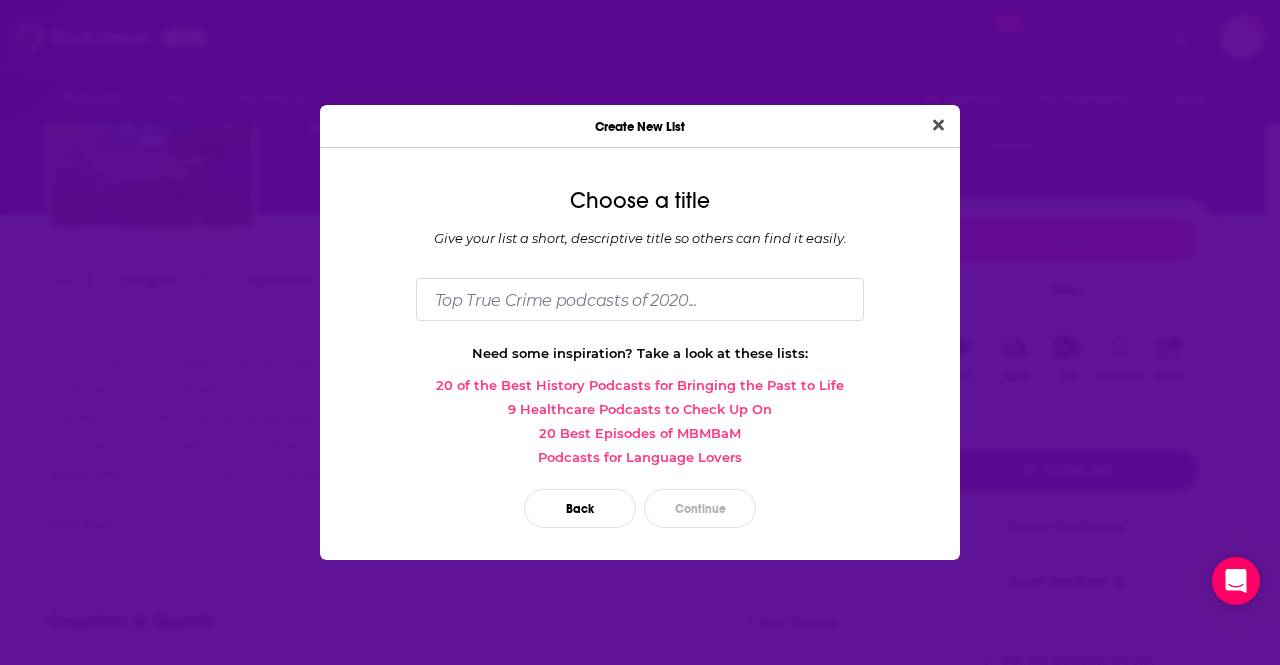 click on "Choose a title Give your list a short, descriptive title so others can find it easily. Need some inspiration? Take a look at these lists: [NUMBER] of the Best History Podcasts for Bringing the Past to Life [NUMBER] Healthcare Podcasts to Check Up On [NUMBER] Best Episodes of MBMBaM Podcasts for Language Lovers Back Continue" at bounding box center [640, 362] 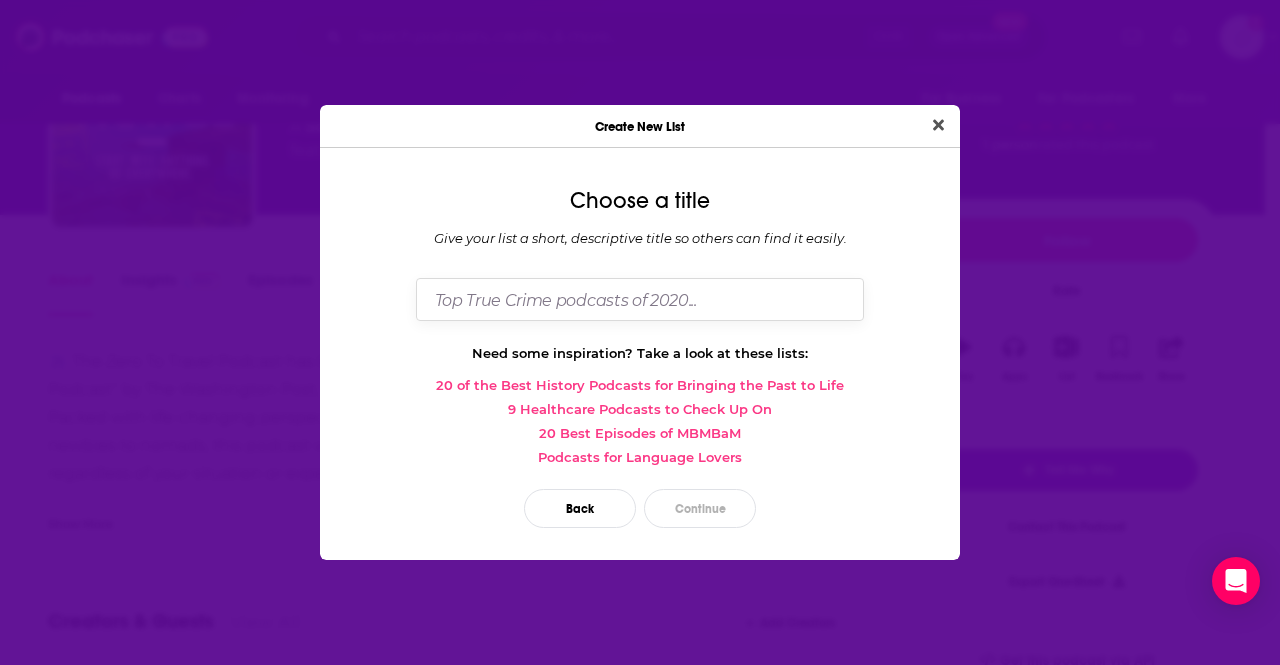 click at bounding box center (640, 299) 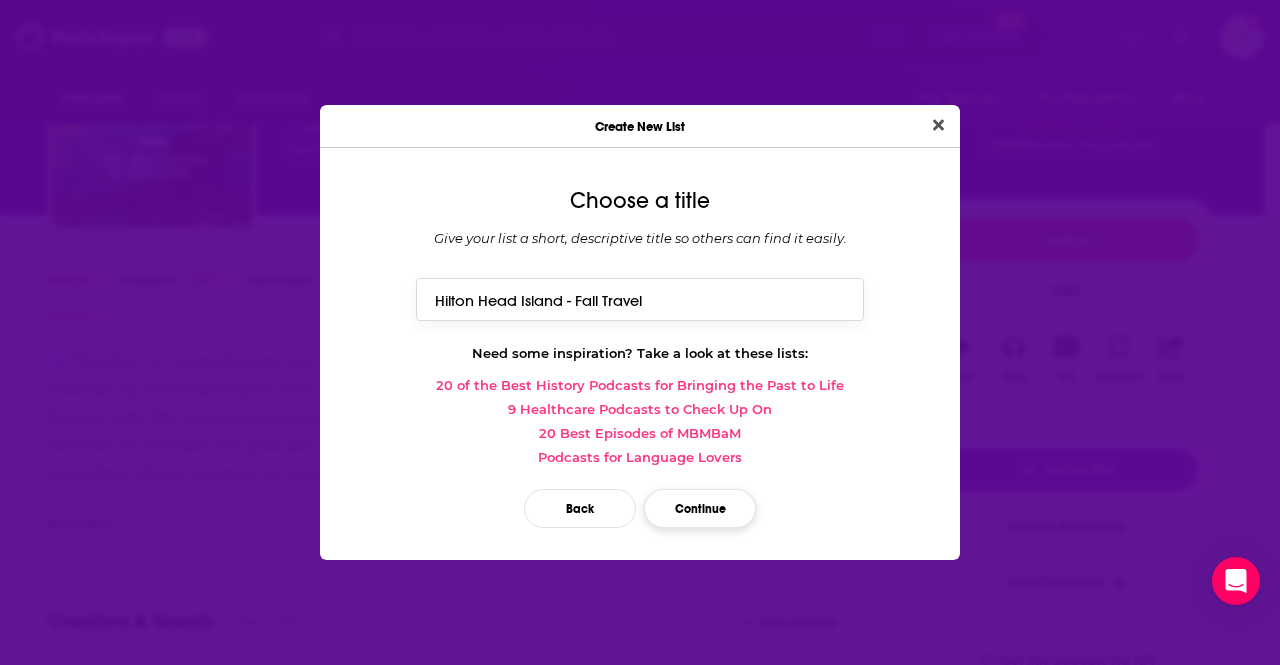 type on "Hilton Head Island - Fall Travel" 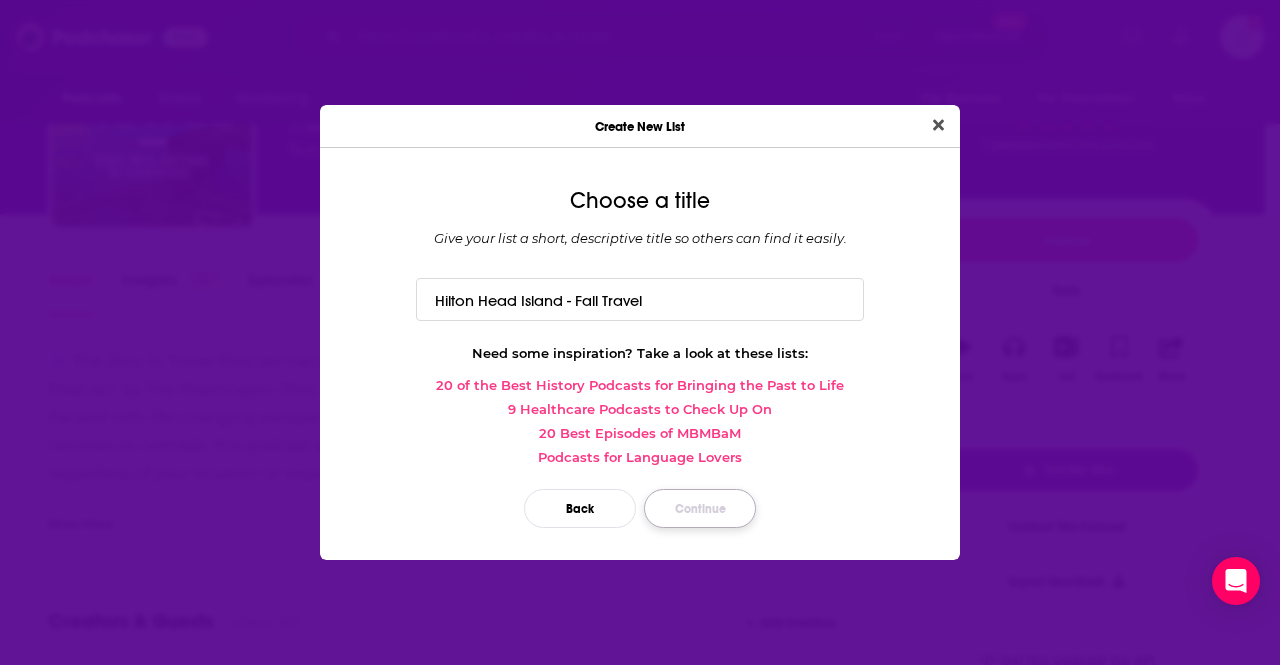 click on "Continue" at bounding box center (700, 508) 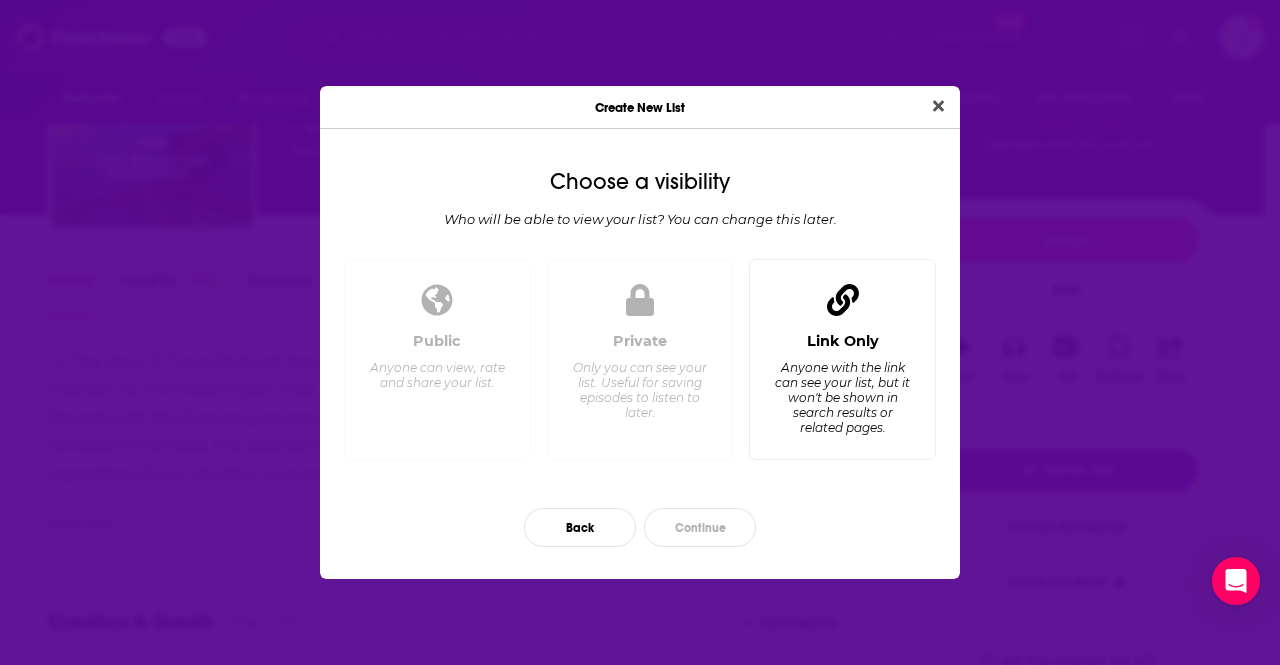 click on "Anyone with the link can see your list, but it won't be shown in search results or related pages." at bounding box center (842, 397) 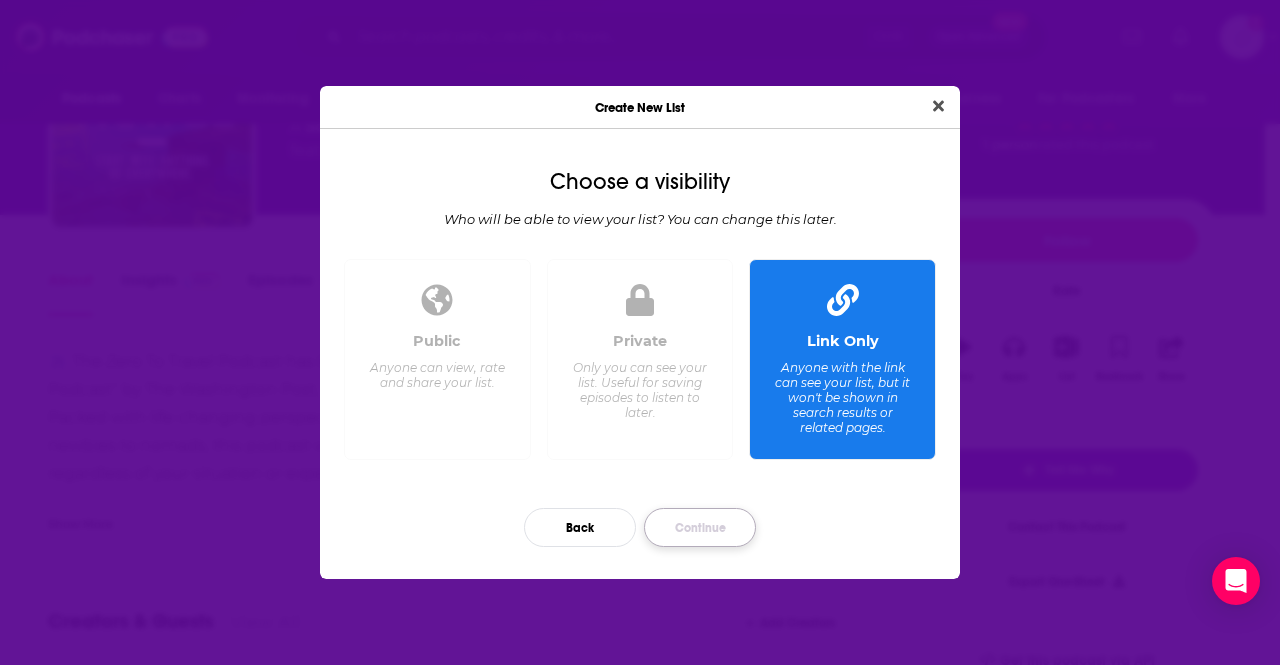 click on "Continue" at bounding box center (700, 527) 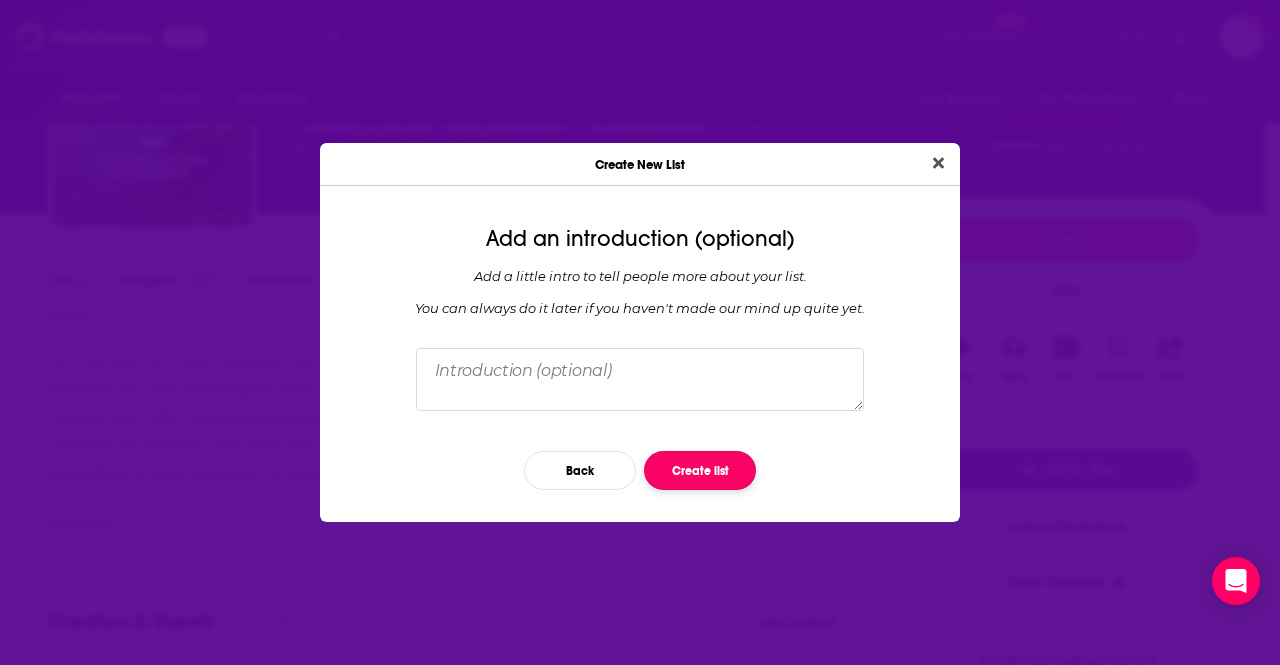 click on "Create list" at bounding box center [700, 470] 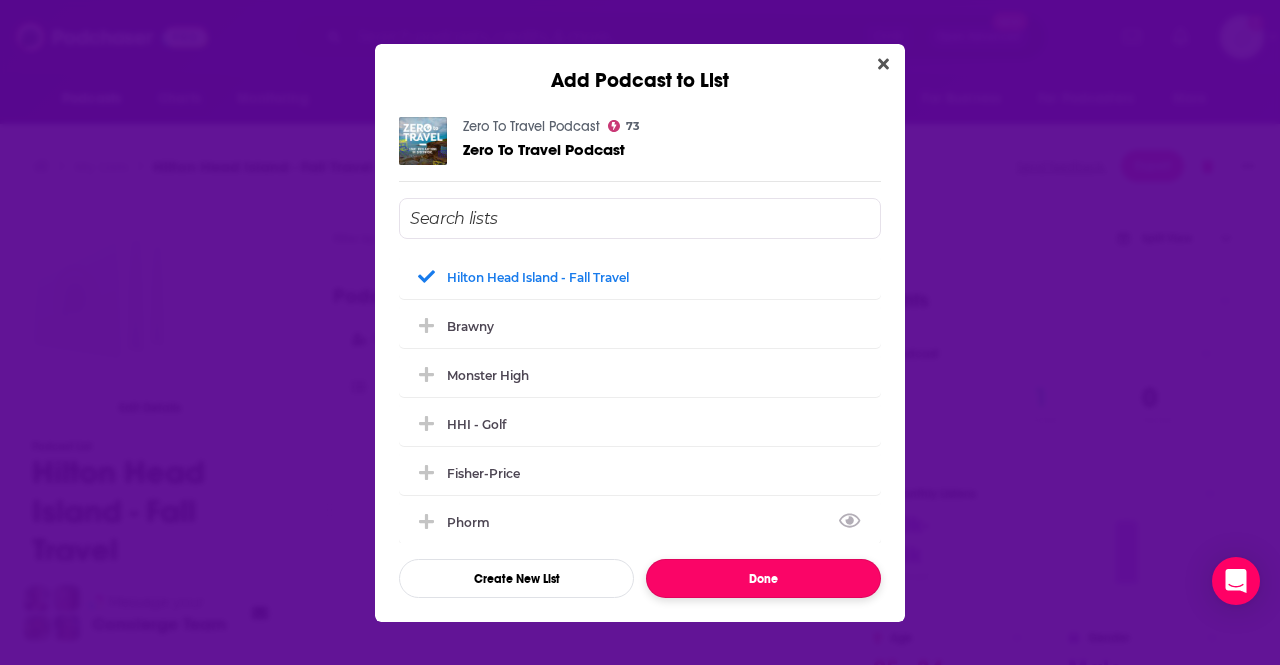 click on "Done" at bounding box center (763, 578) 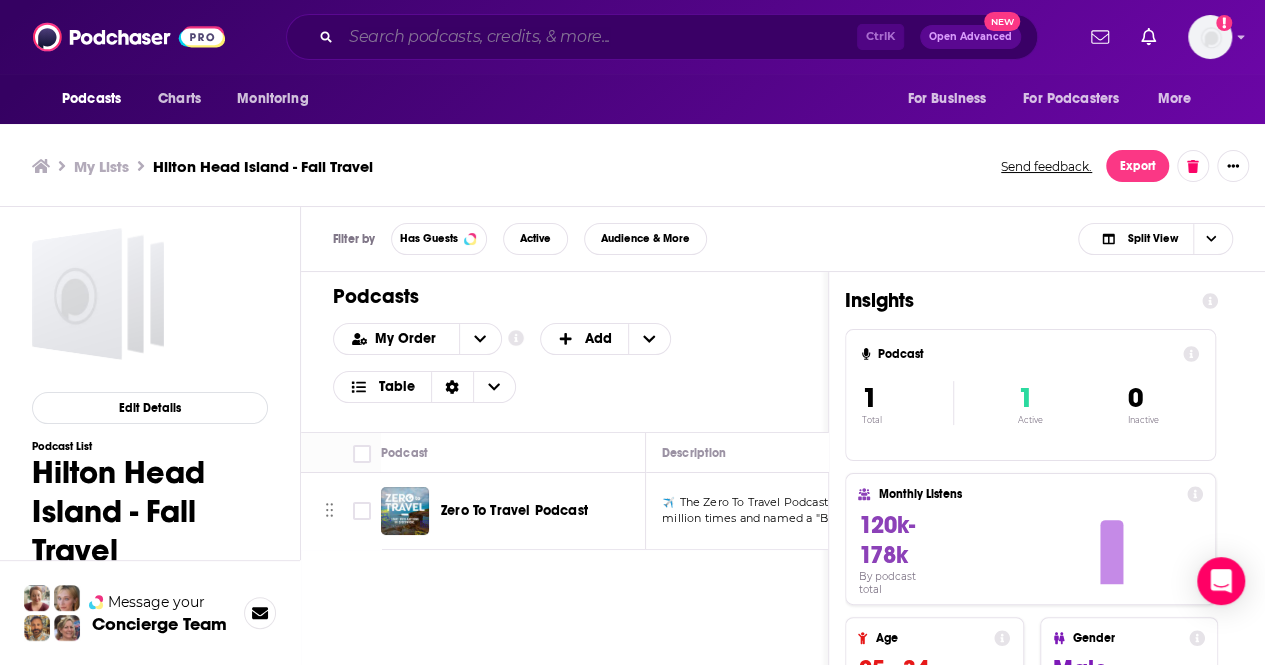 click at bounding box center [599, 37] 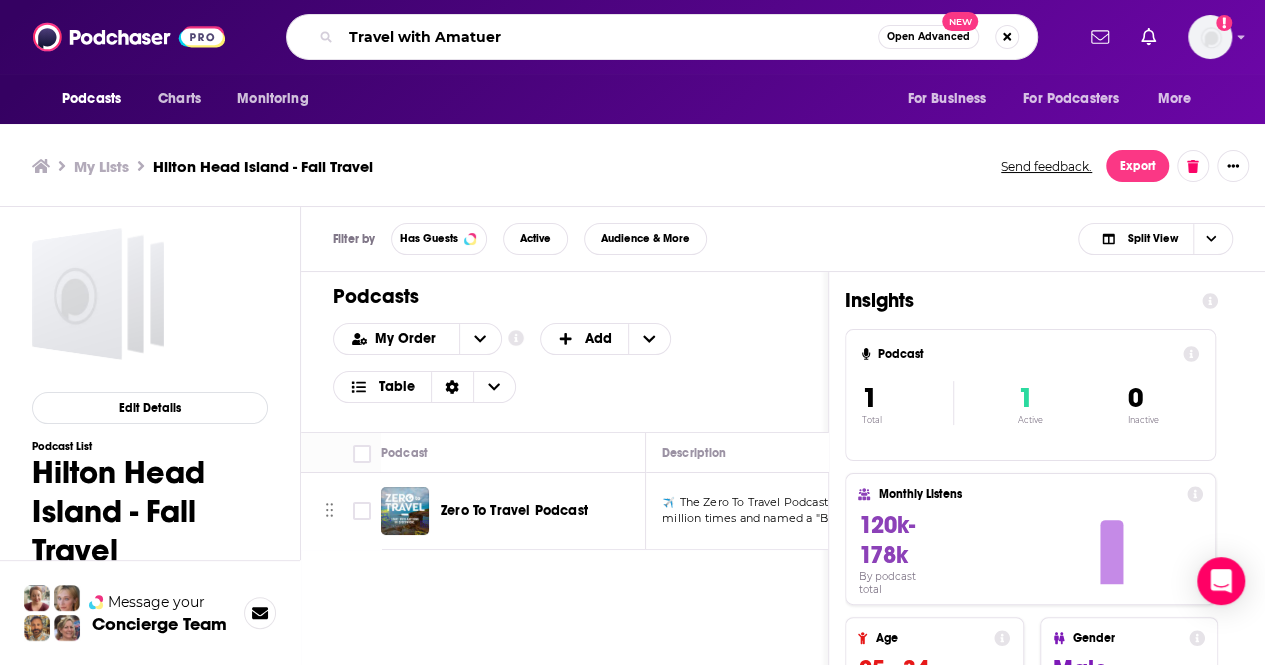 click on "Travel with Amatuer" at bounding box center [609, 37] 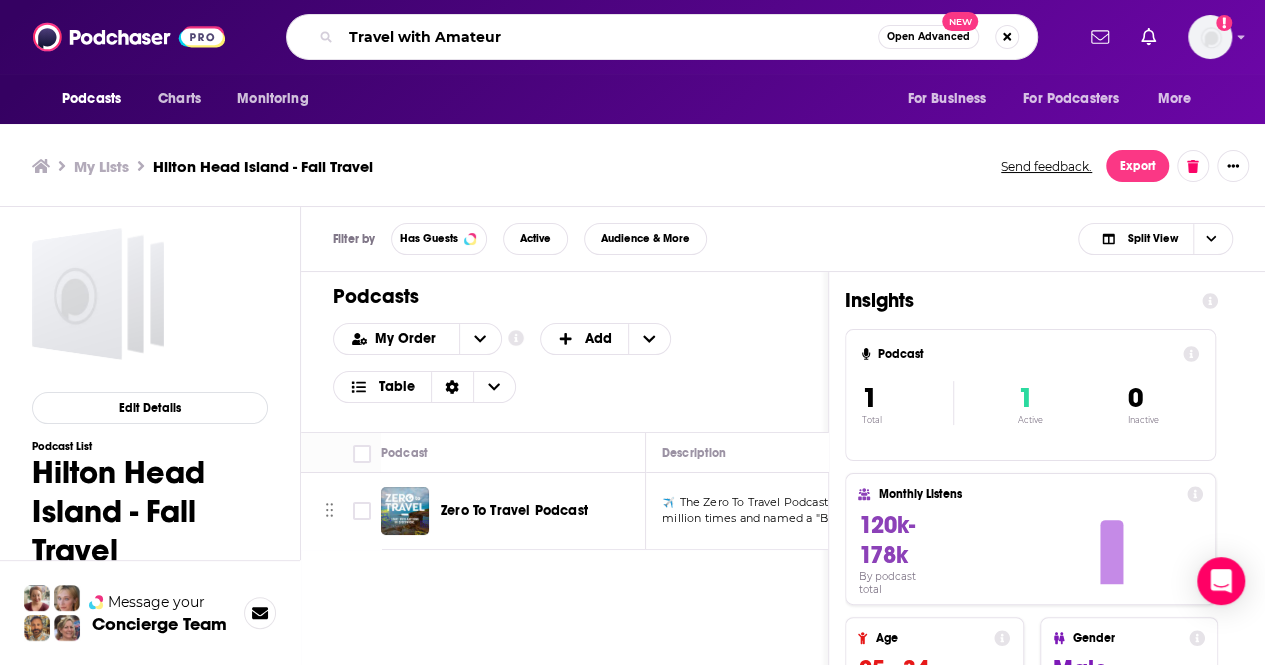 click on "Travel with Amateur" at bounding box center (609, 37) 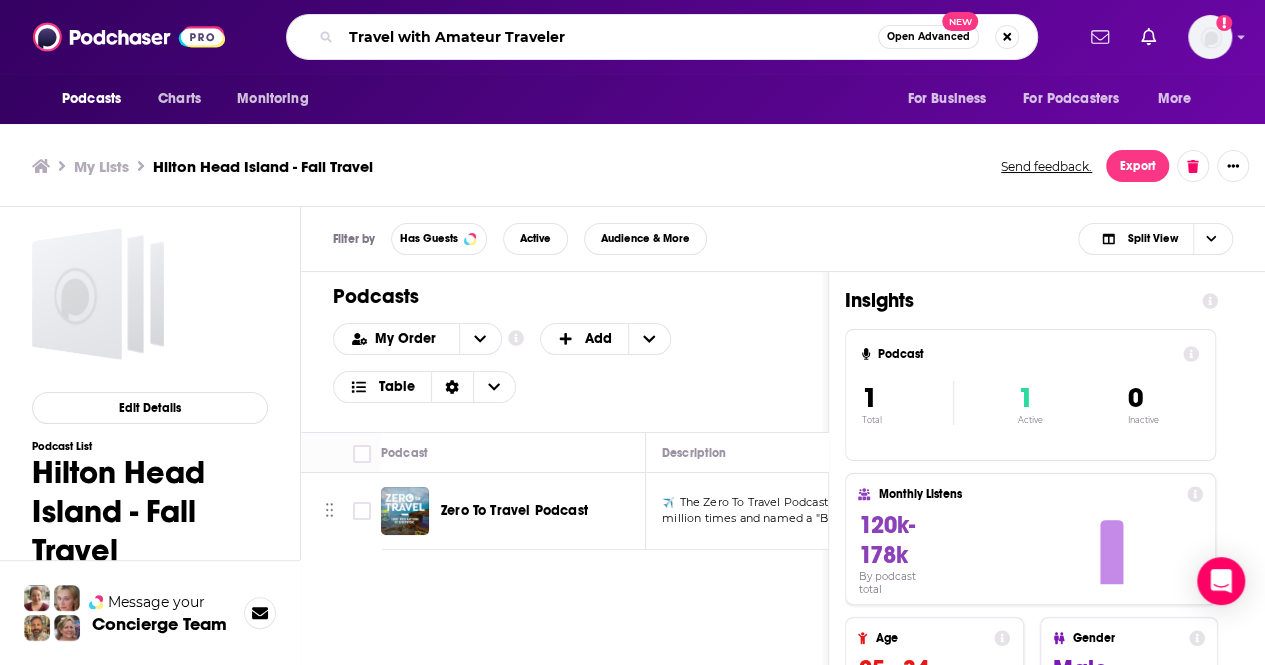 type on "Travel with Amateur Traveler" 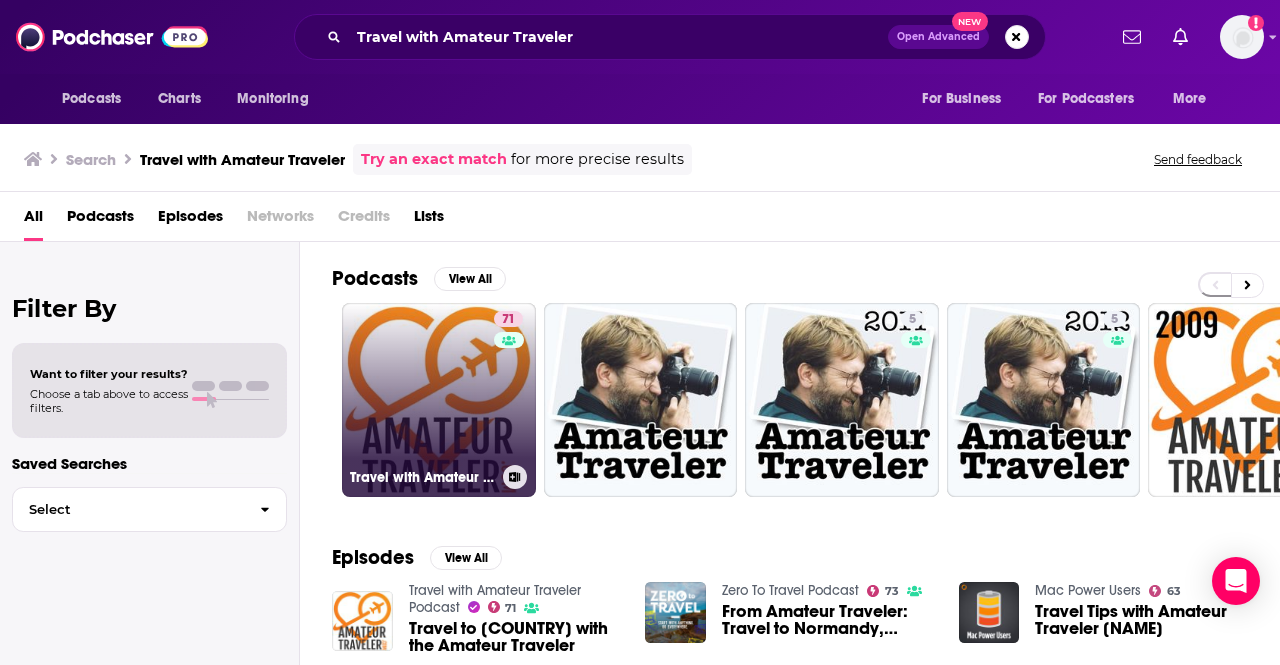 click on "[NUMBER] Travel with Amateur Traveler Podcast" at bounding box center [439, 400] 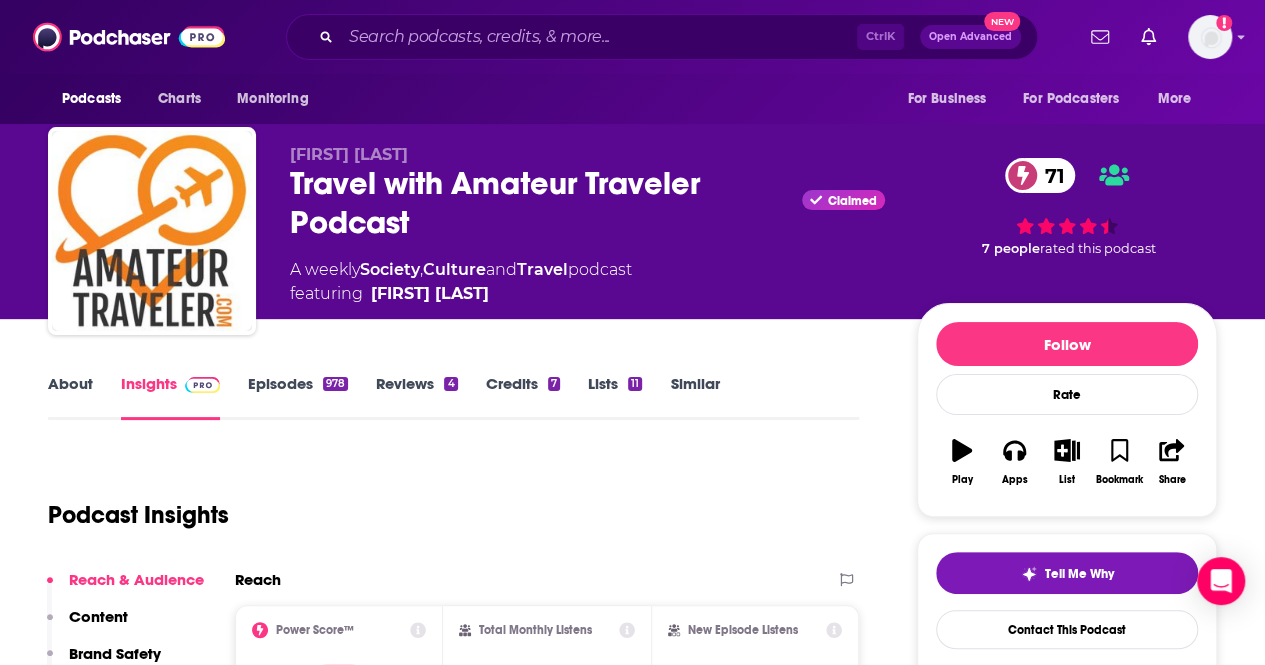 scroll, scrollTop: 4, scrollLeft: 0, axis: vertical 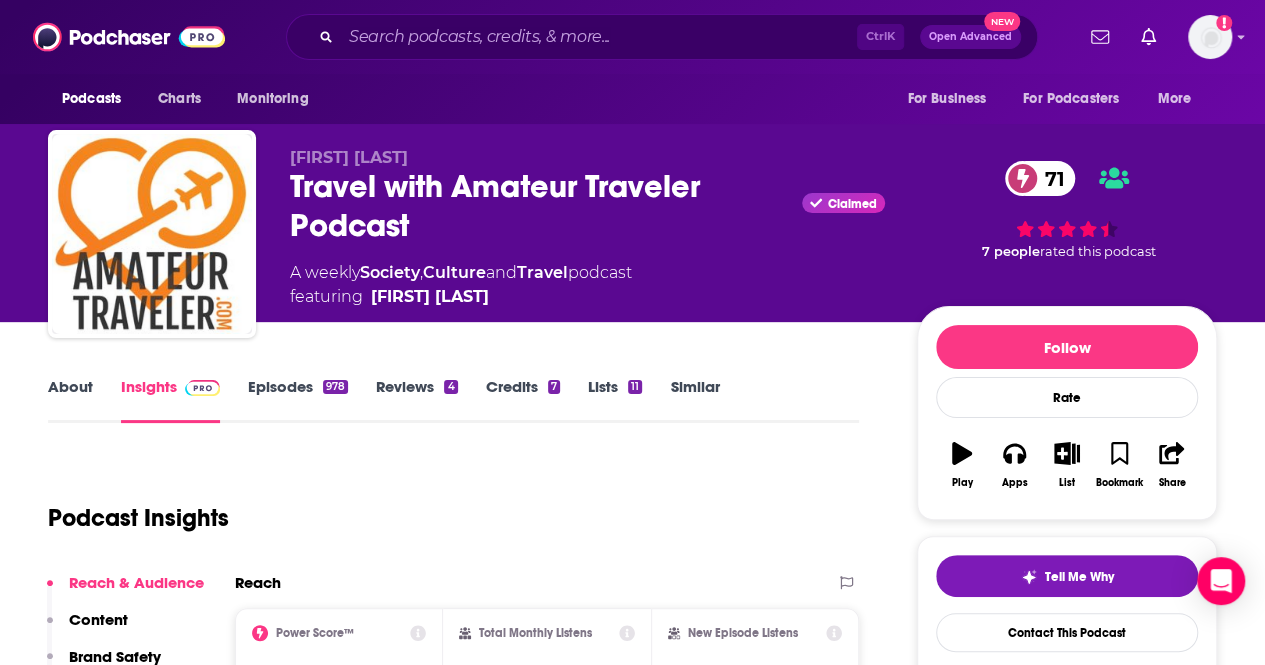 click on "About" at bounding box center (70, 400) 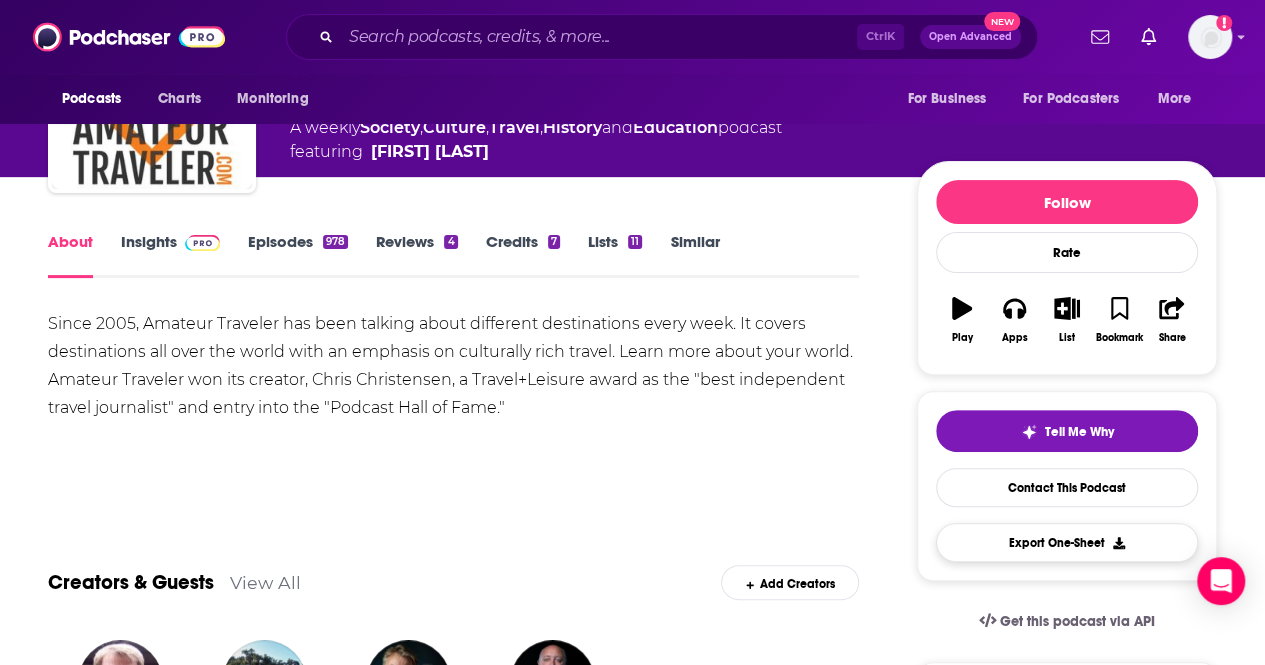 scroll, scrollTop: 139, scrollLeft: 0, axis: vertical 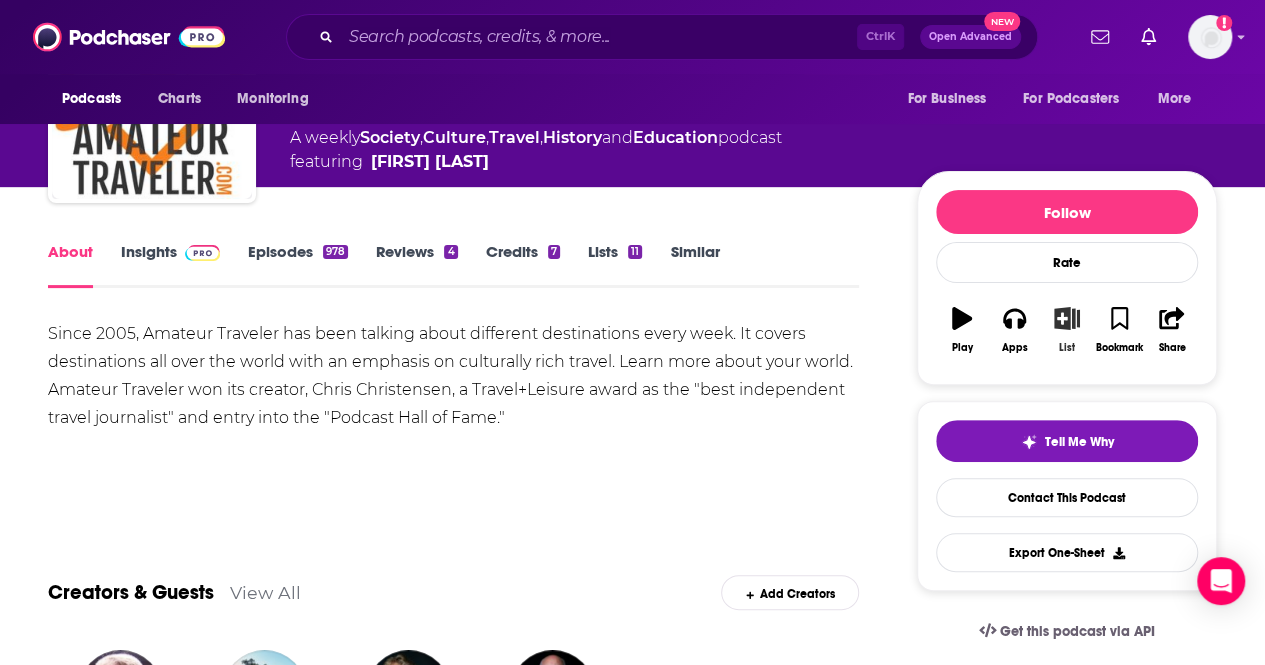 click 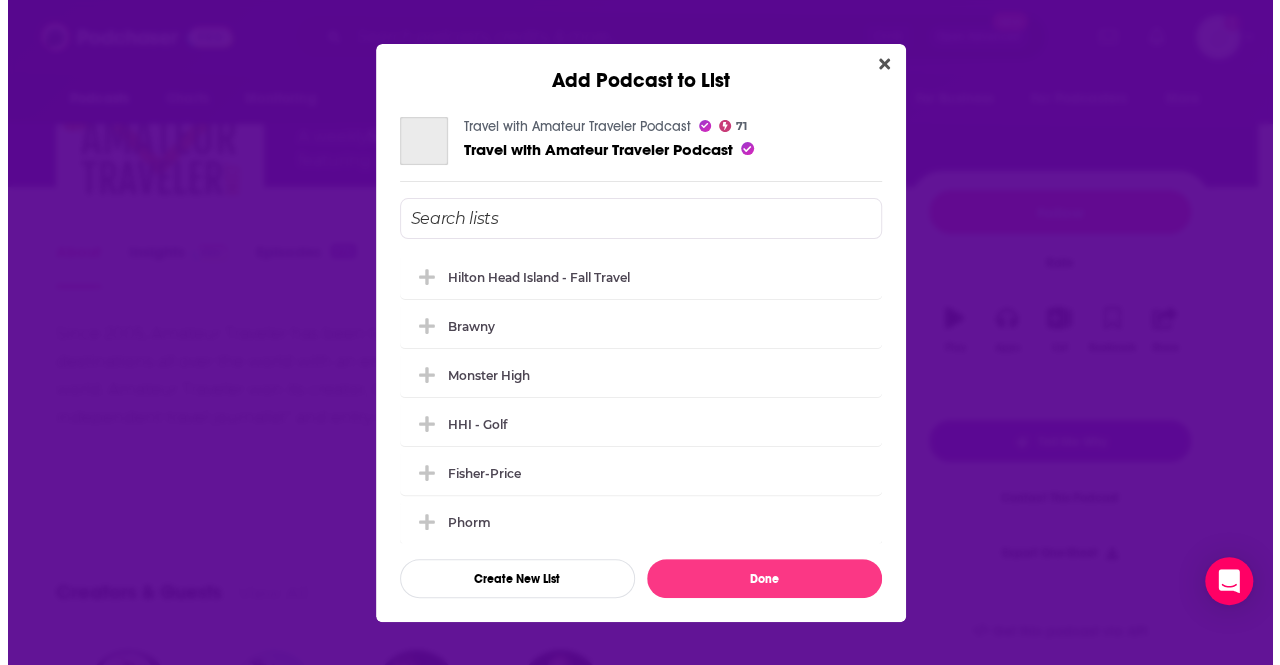 scroll, scrollTop: 0, scrollLeft: 0, axis: both 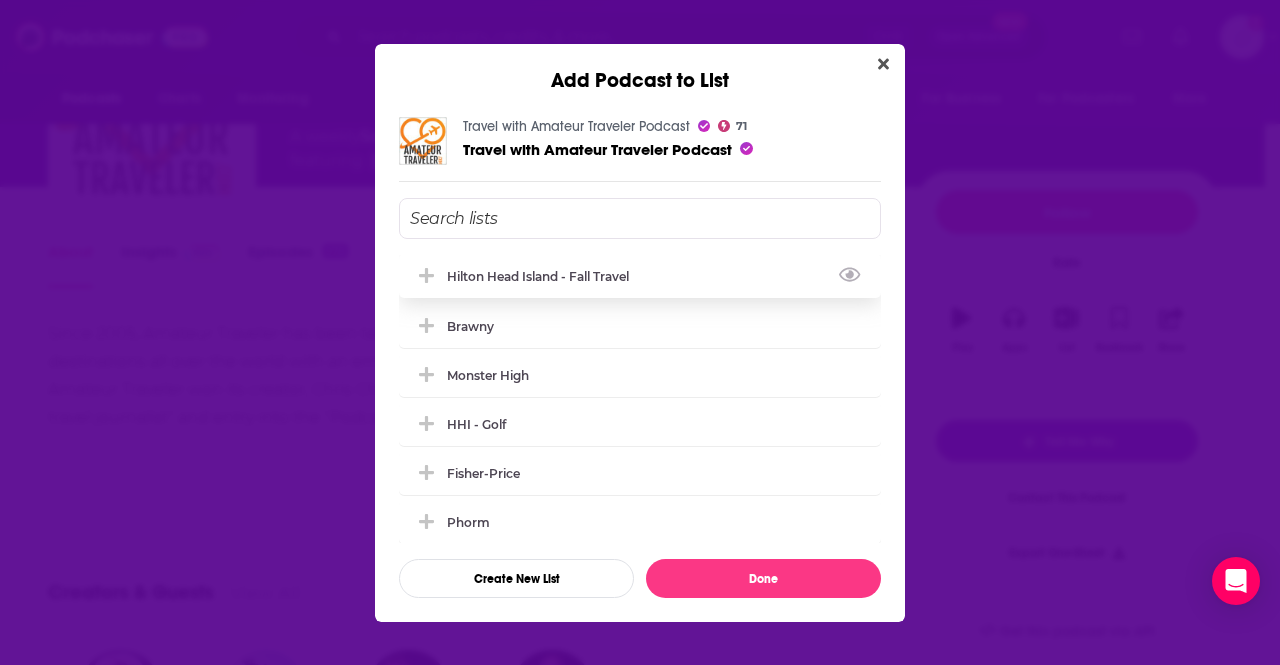 click 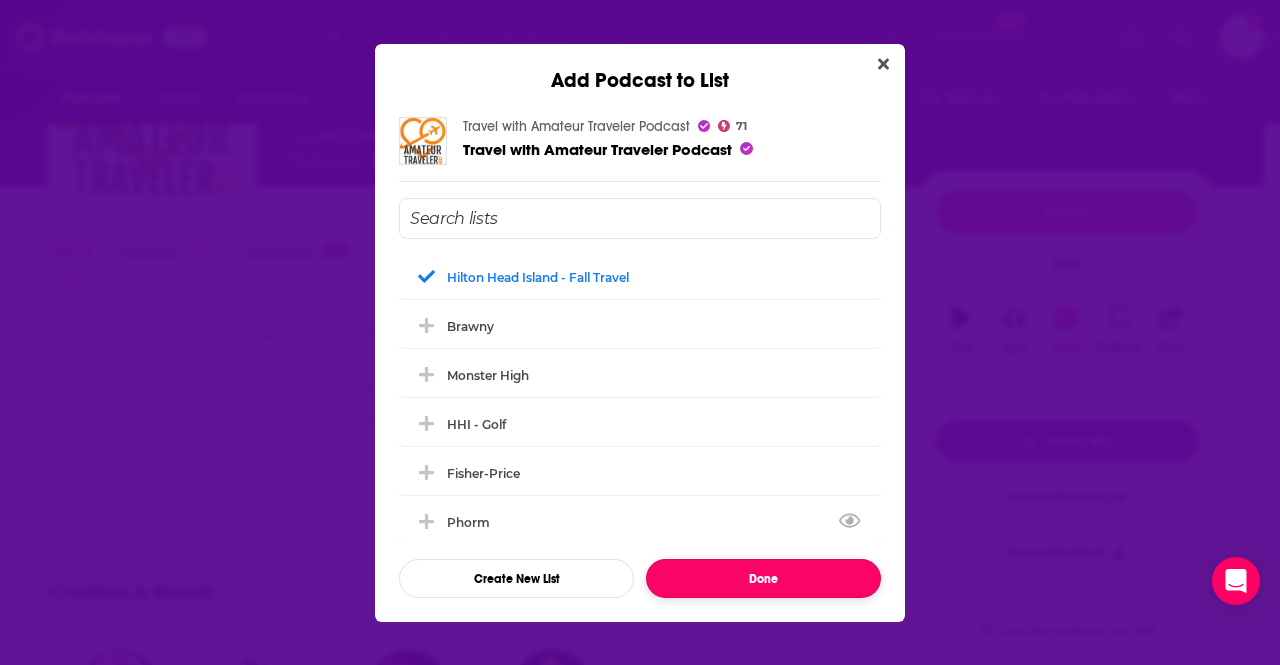 click on "Done" at bounding box center [763, 578] 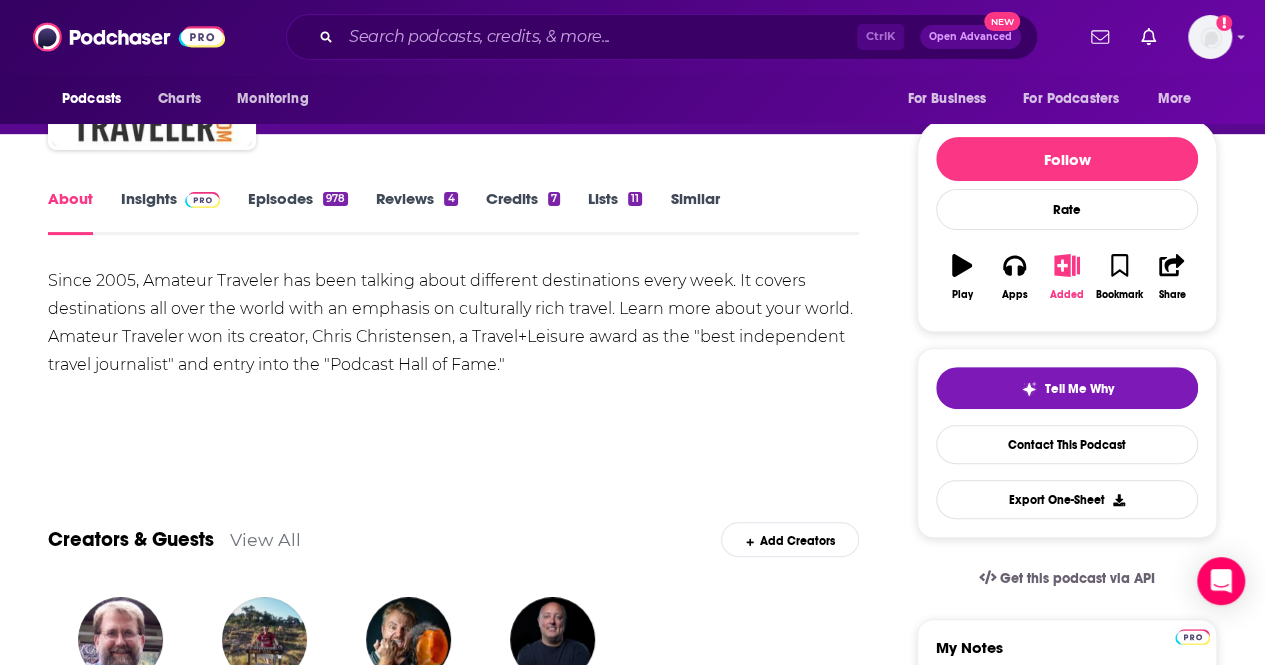 scroll, scrollTop: 0, scrollLeft: 0, axis: both 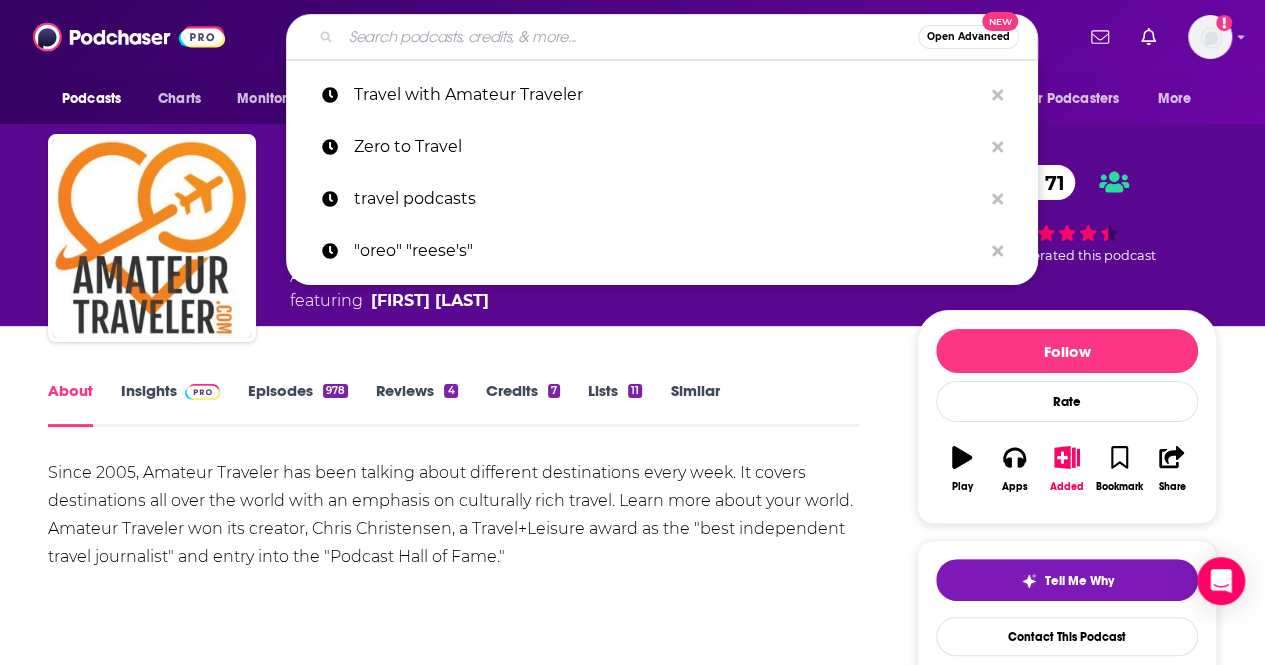 click at bounding box center (629, 37) 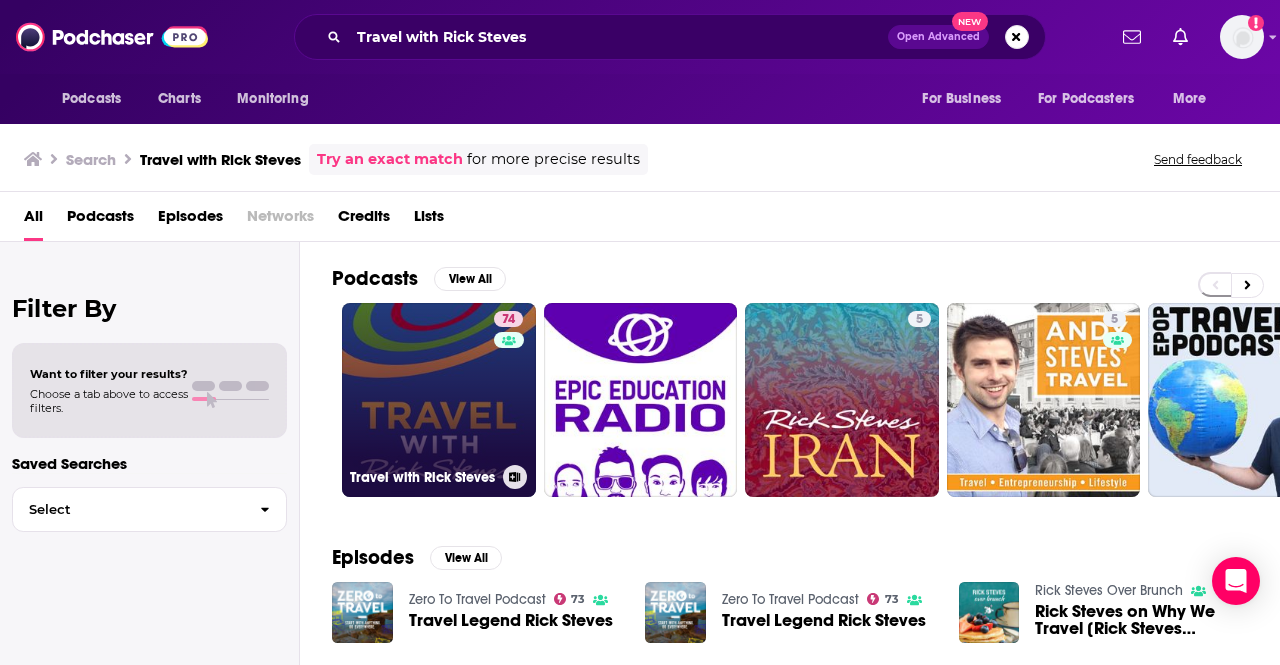 click on "[NUMBER] Travel with Rick Steves" at bounding box center [439, 400] 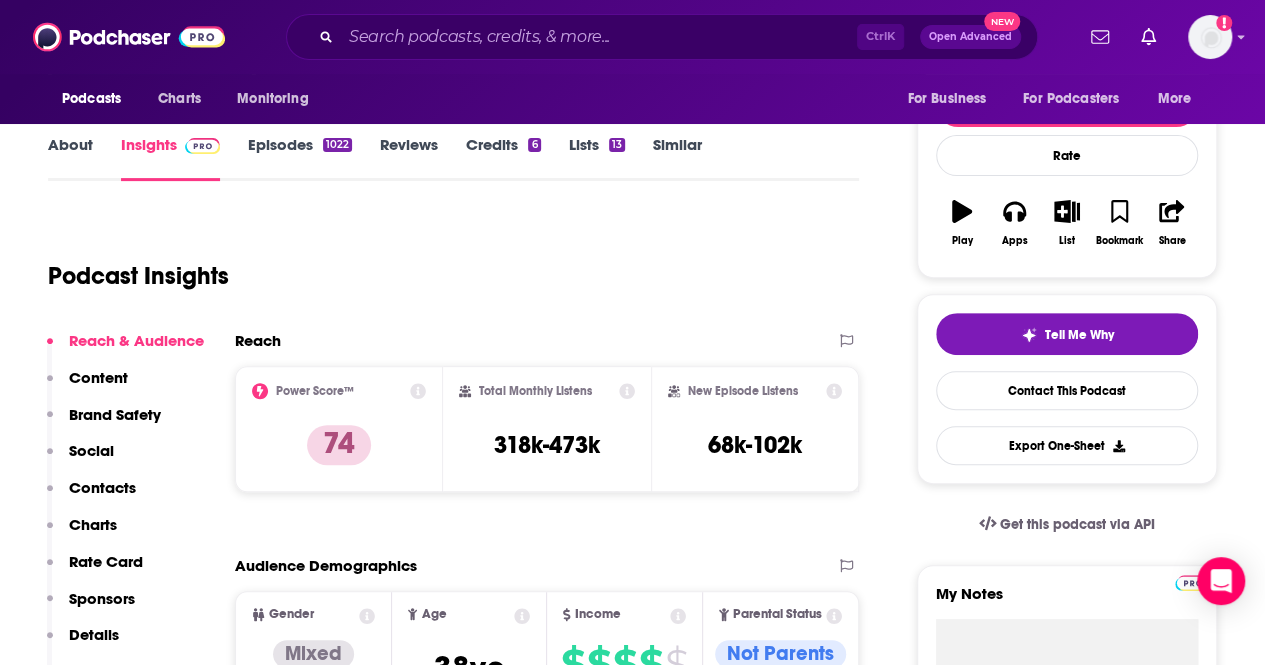 scroll, scrollTop: 185, scrollLeft: 0, axis: vertical 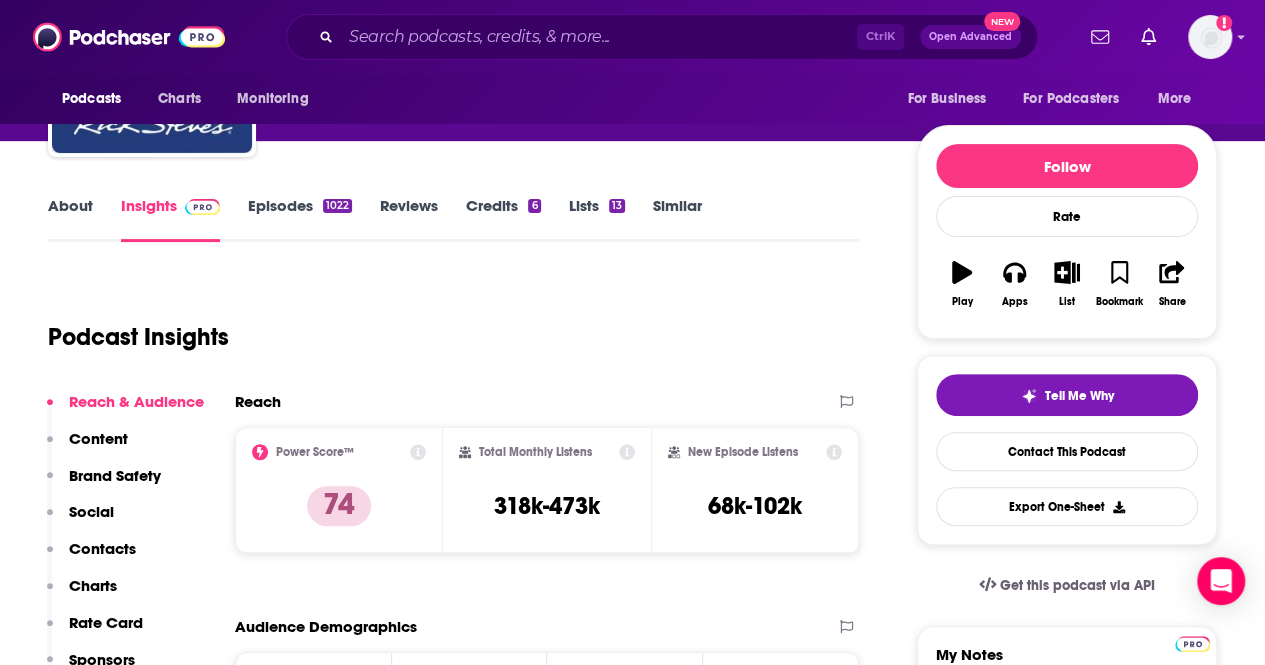 click on "About" at bounding box center [70, 219] 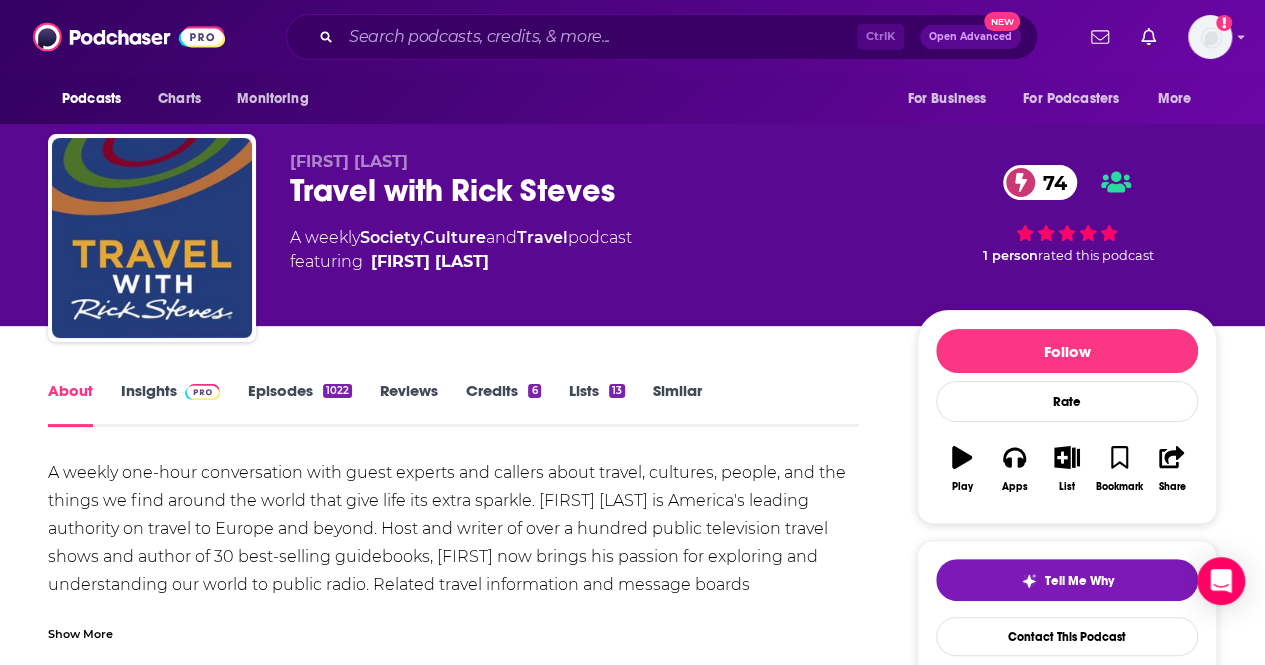 click on "Insights" at bounding box center [170, 404] 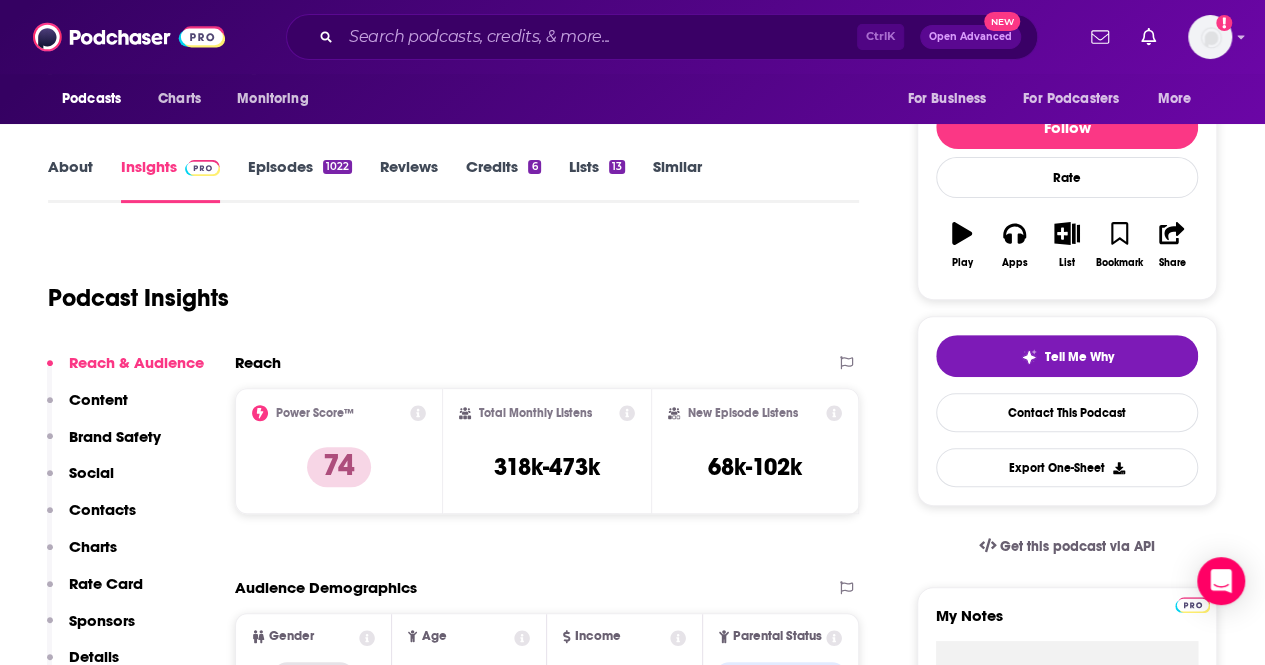scroll, scrollTop: 156, scrollLeft: 0, axis: vertical 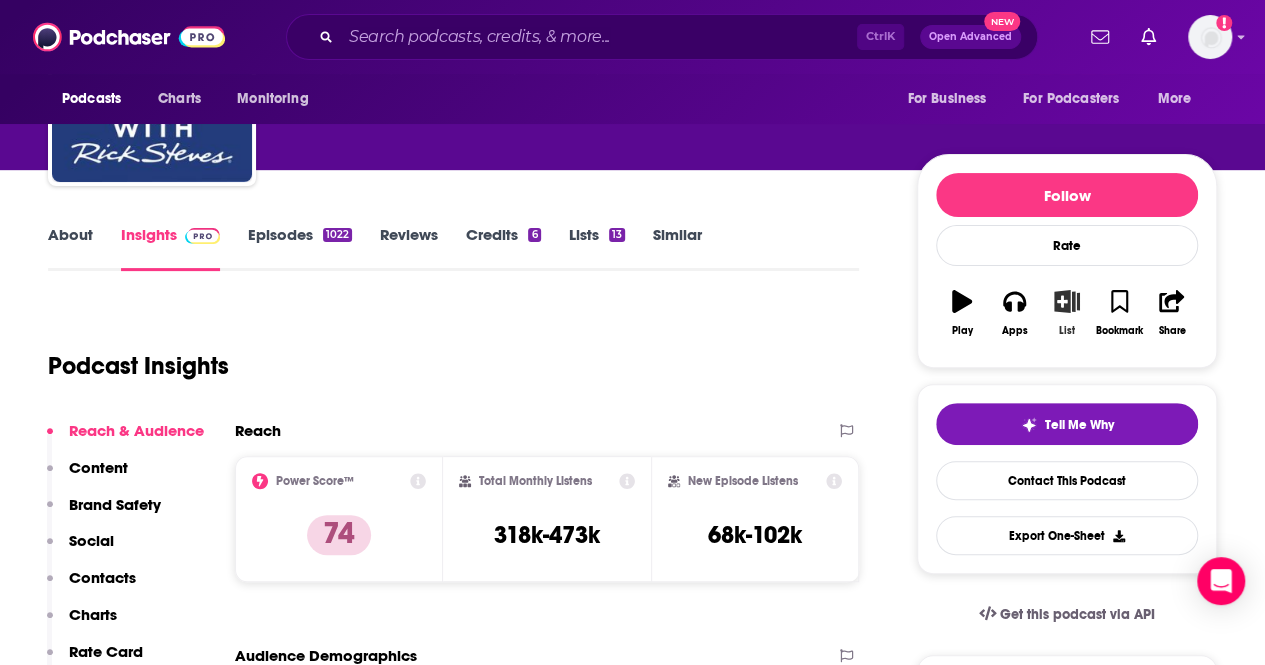 click 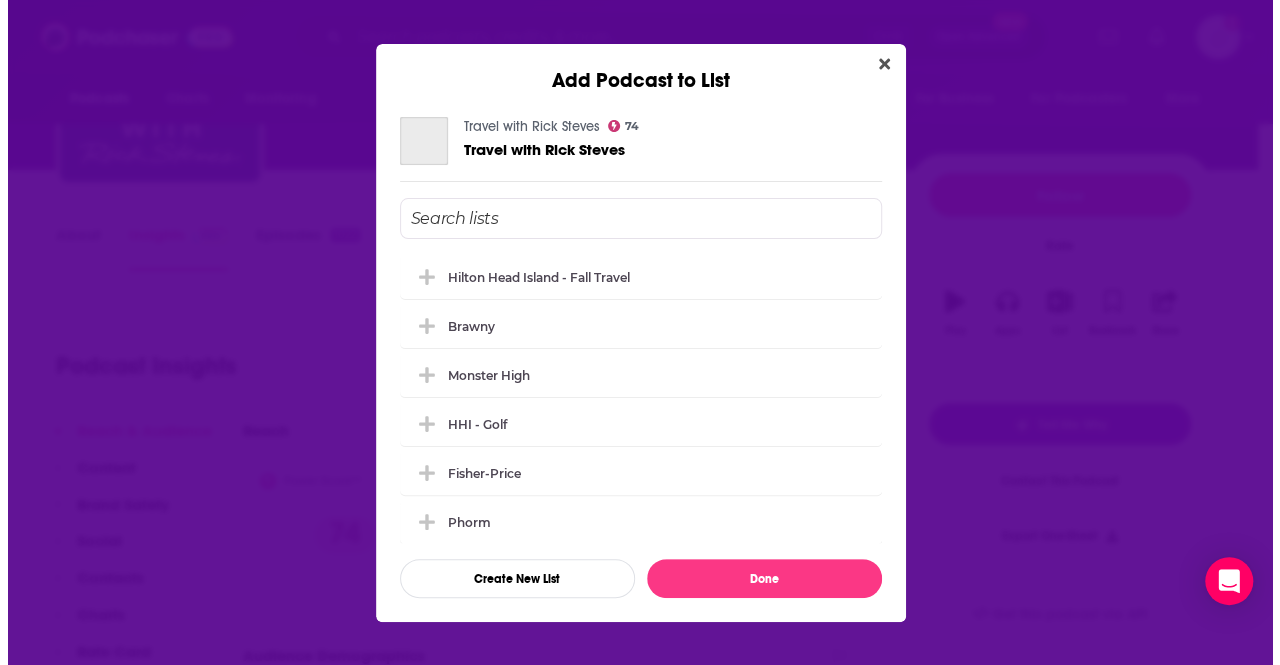 scroll, scrollTop: 0, scrollLeft: 0, axis: both 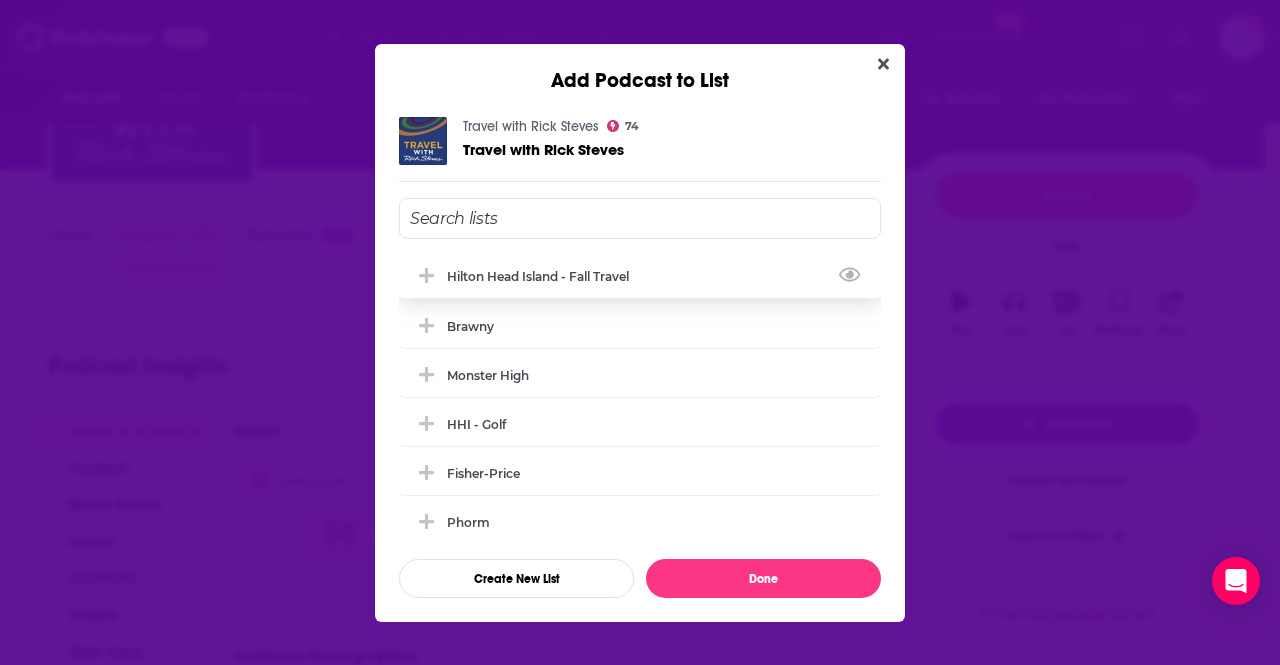 click on "Hilton Head Island - Fall Travel" at bounding box center [640, 276] 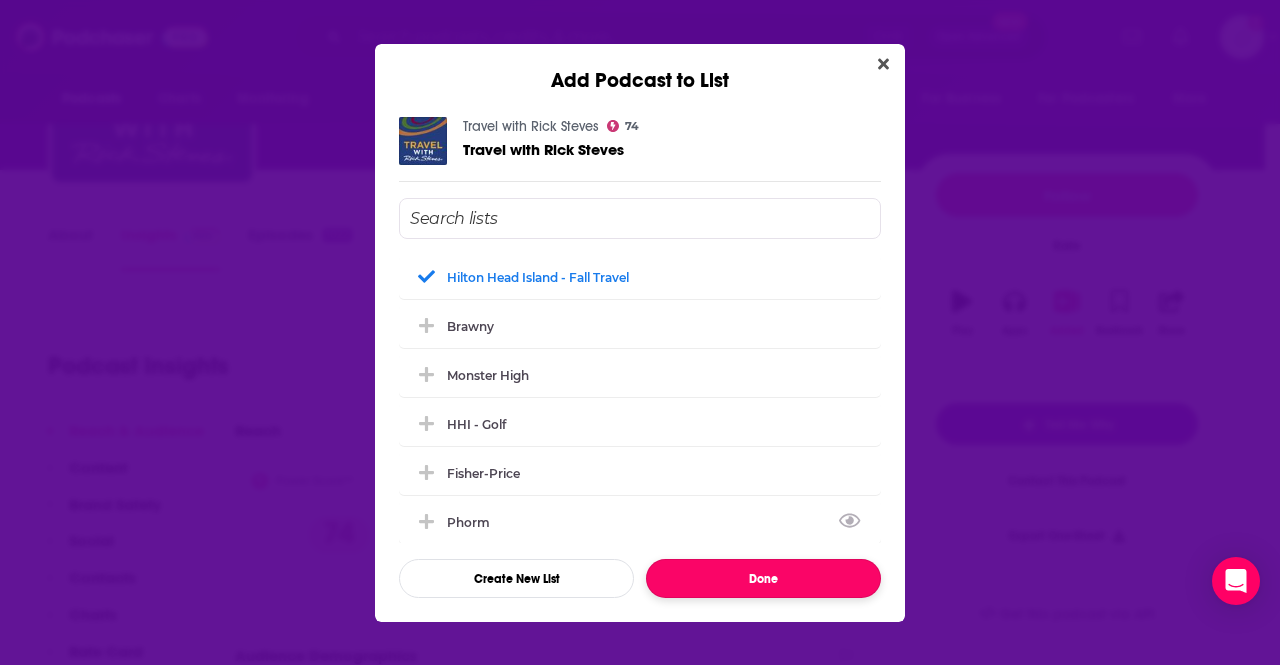 click on "Done" at bounding box center [763, 578] 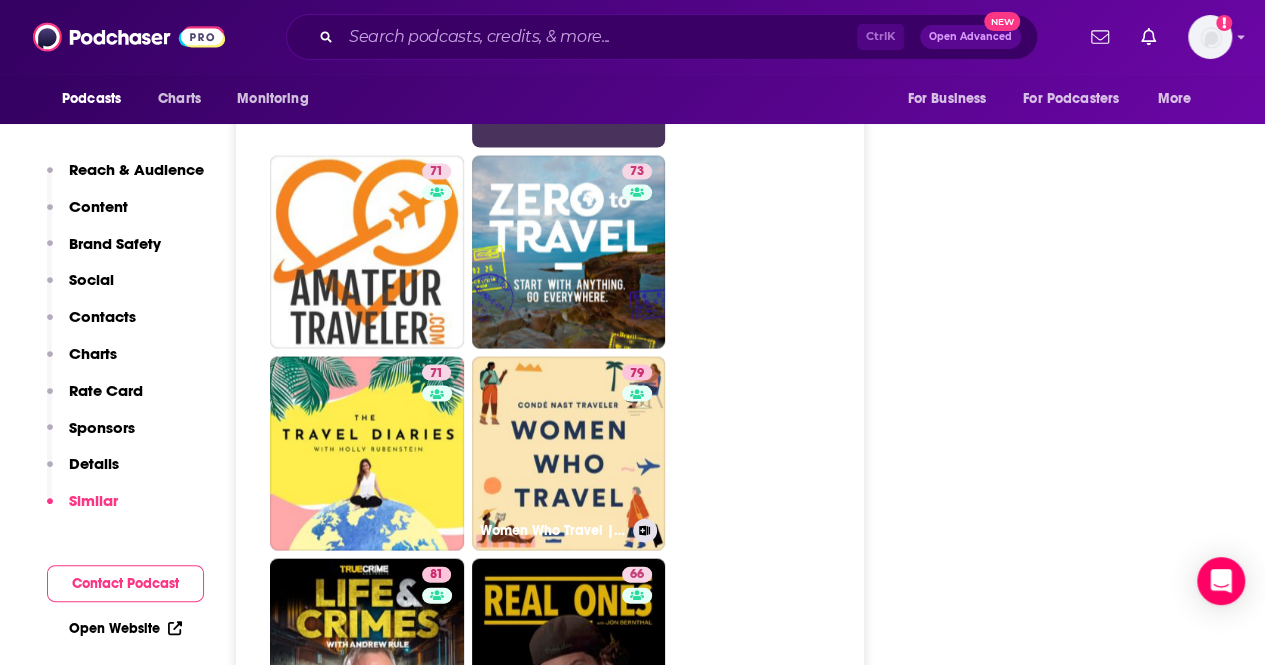 scroll, scrollTop: 5665, scrollLeft: 0, axis: vertical 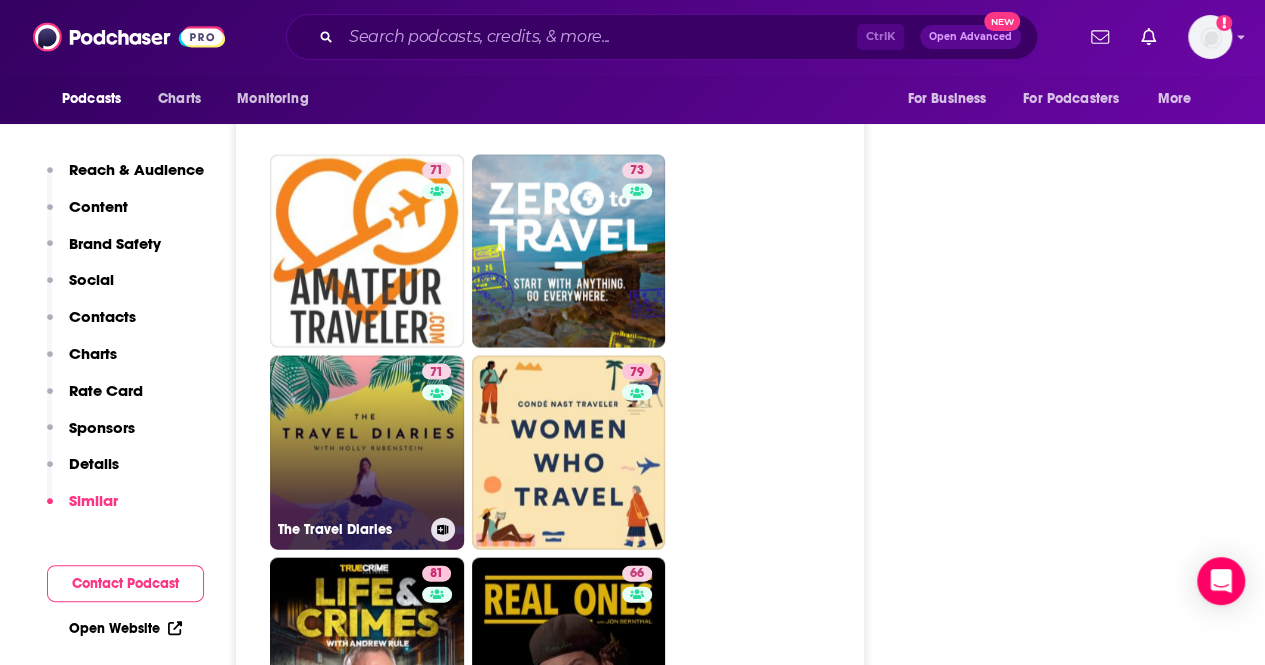 click on "71" at bounding box center (439, 440) 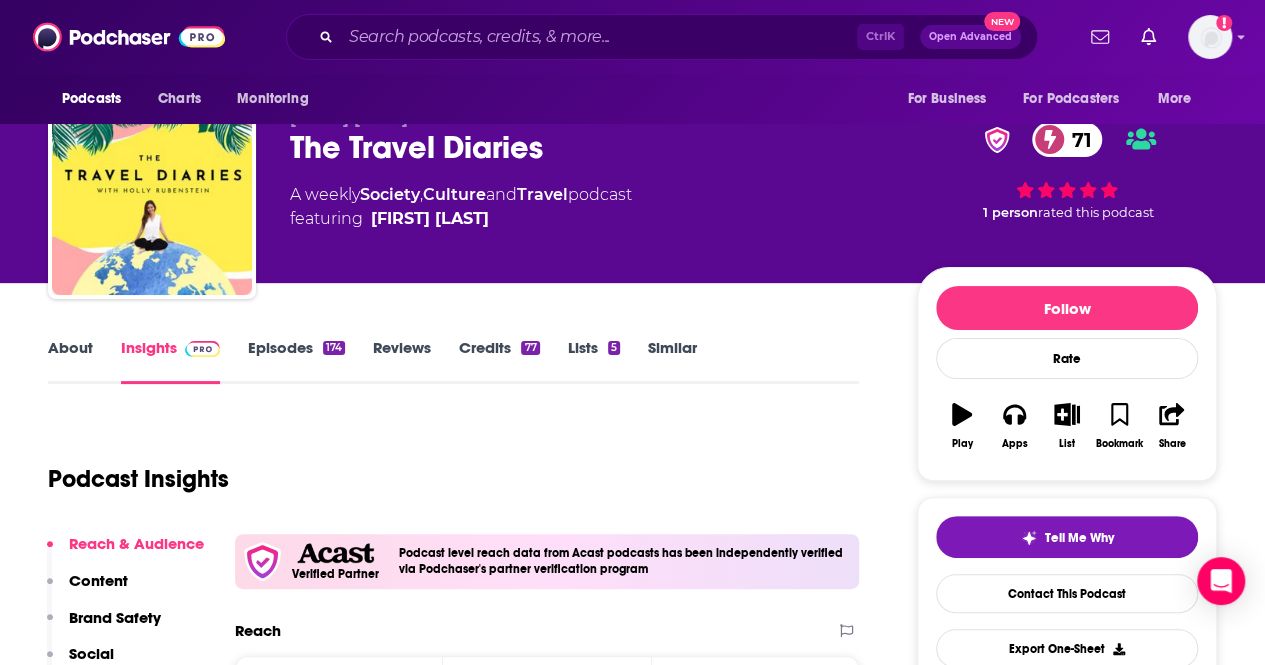 scroll, scrollTop: 67, scrollLeft: 0, axis: vertical 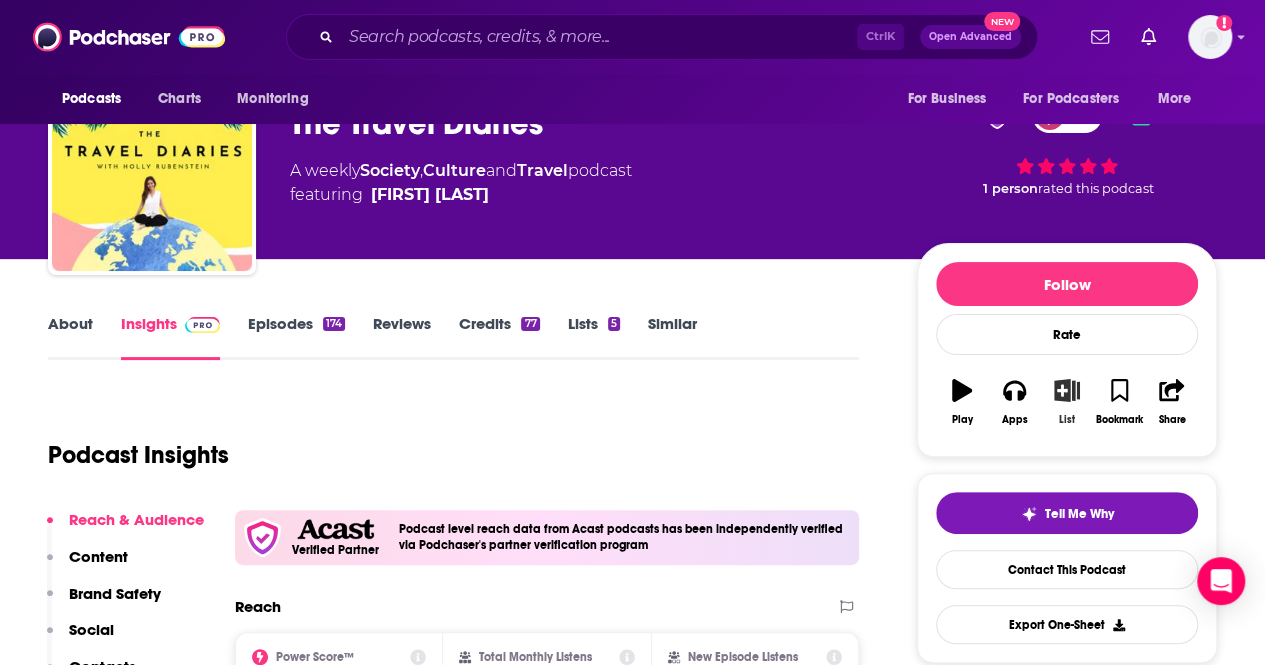 click on "List" at bounding box center (1067, 402) 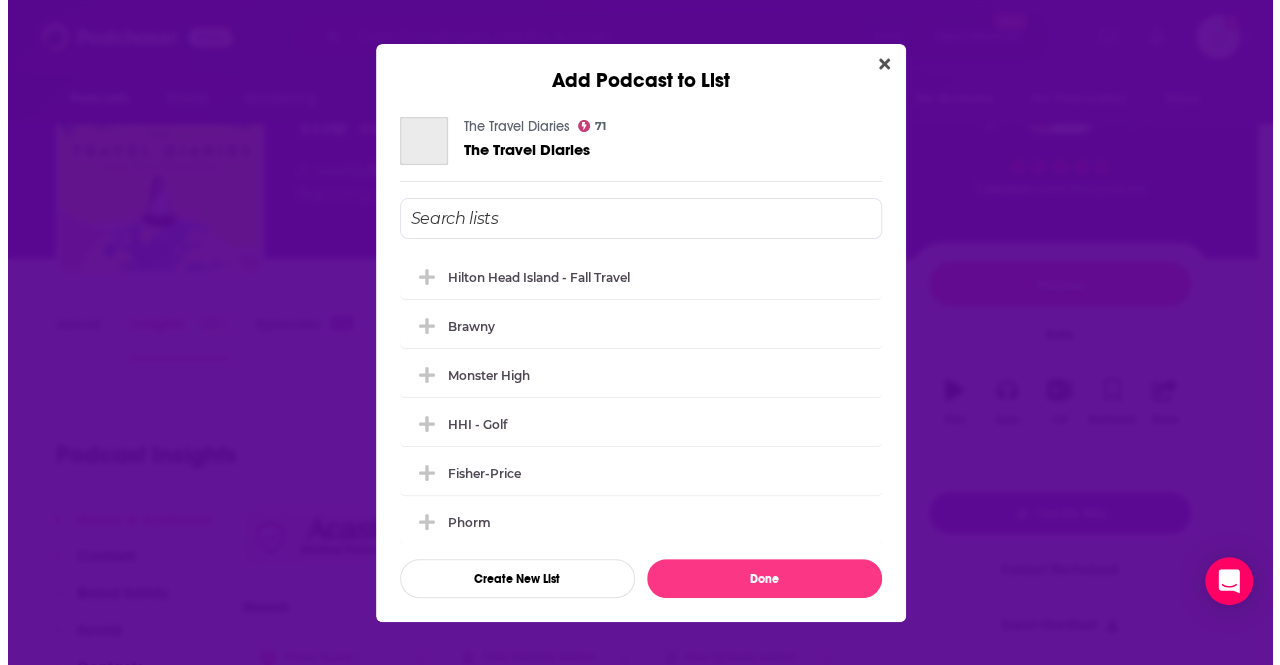 scroll, scrollTop: 0, scrollLeft: 0, axis: both 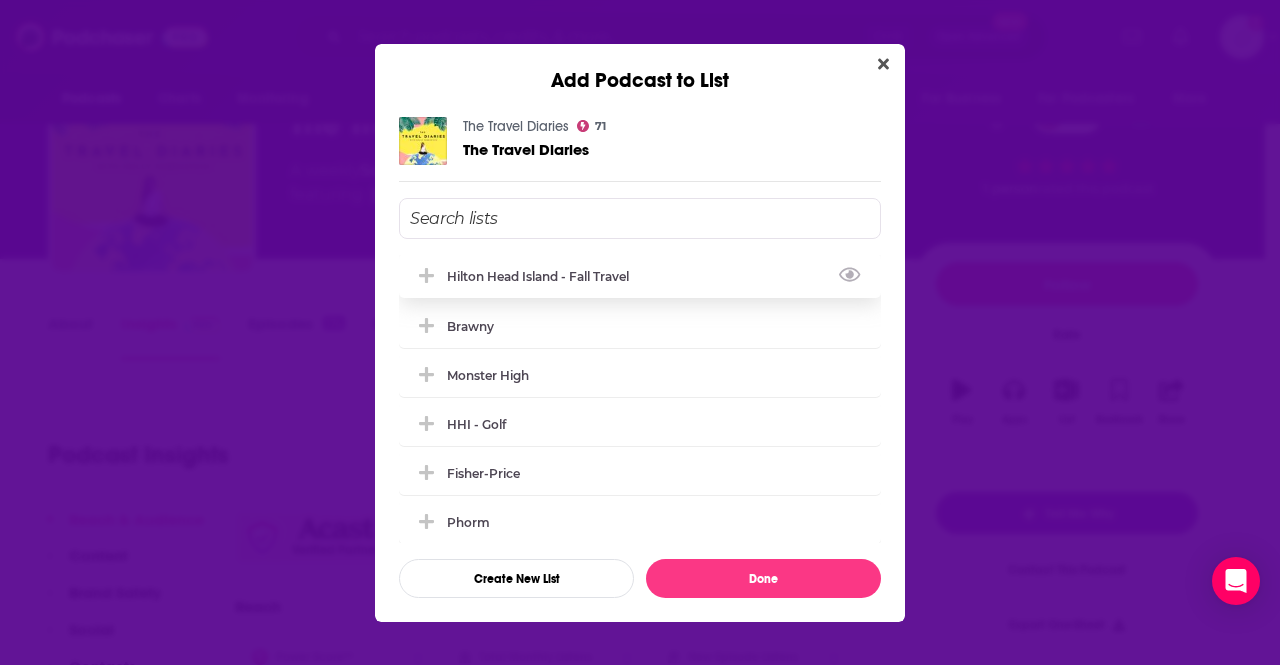 click 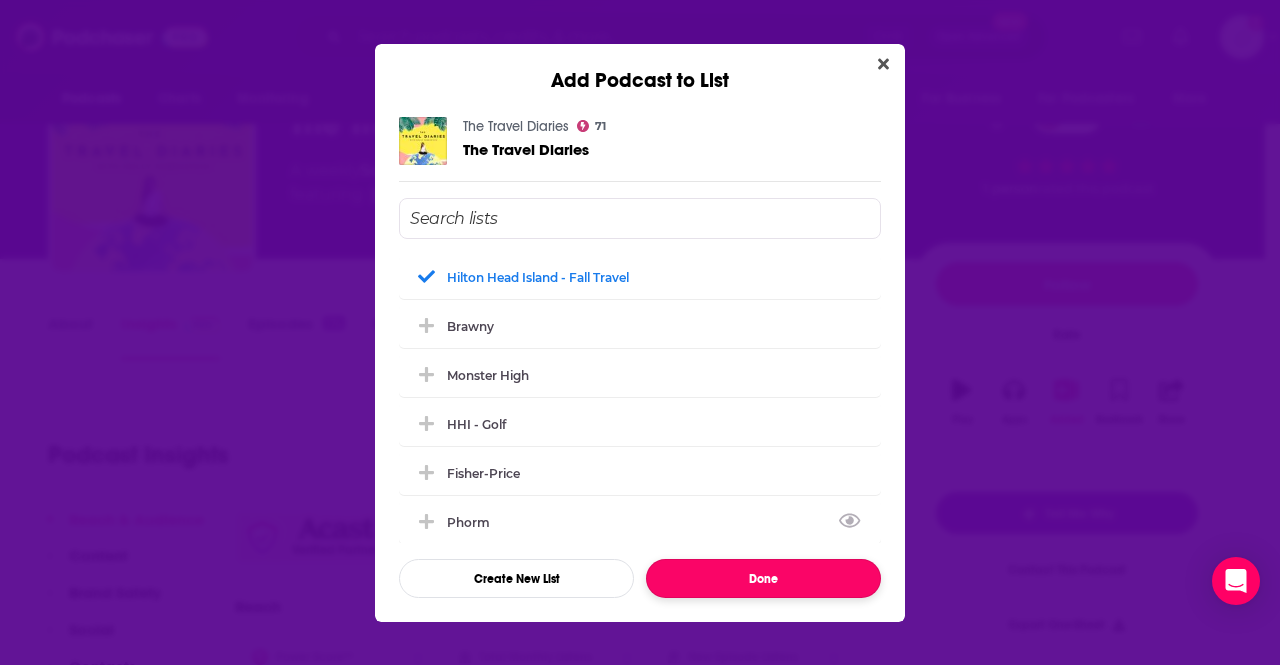 click on "Done" at bounding box center (763, 578) 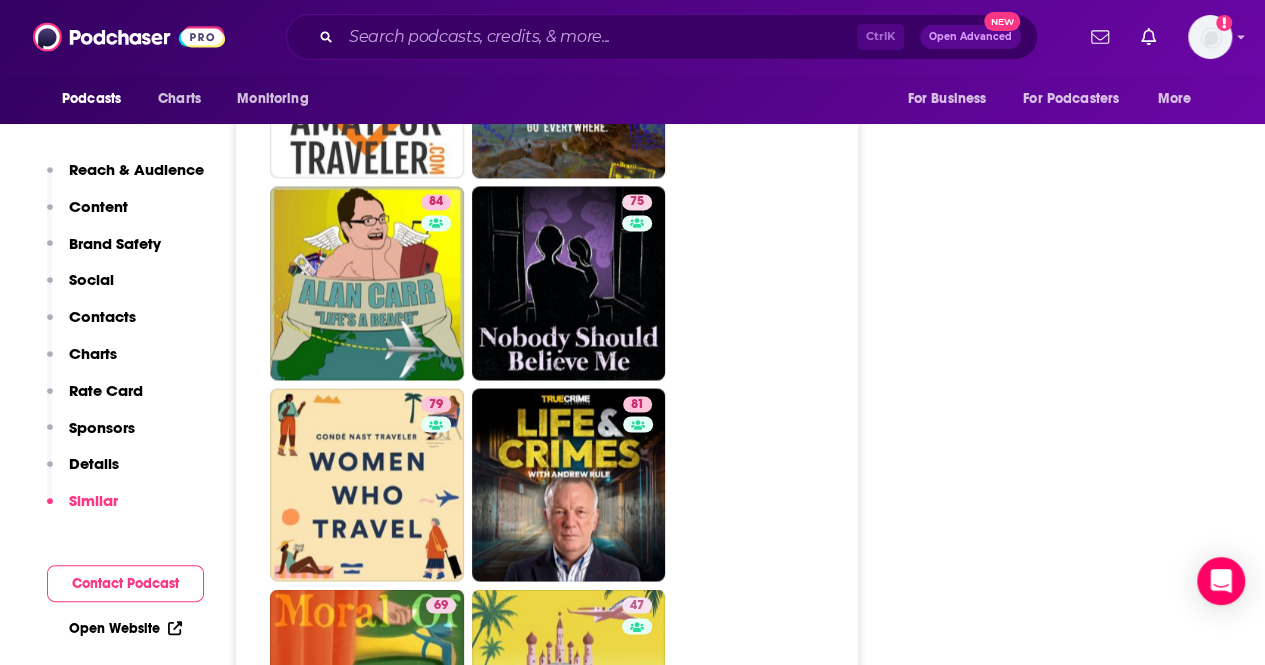 scroll, scrollTop: 5373, scrollLeft: 0, axis: vertical 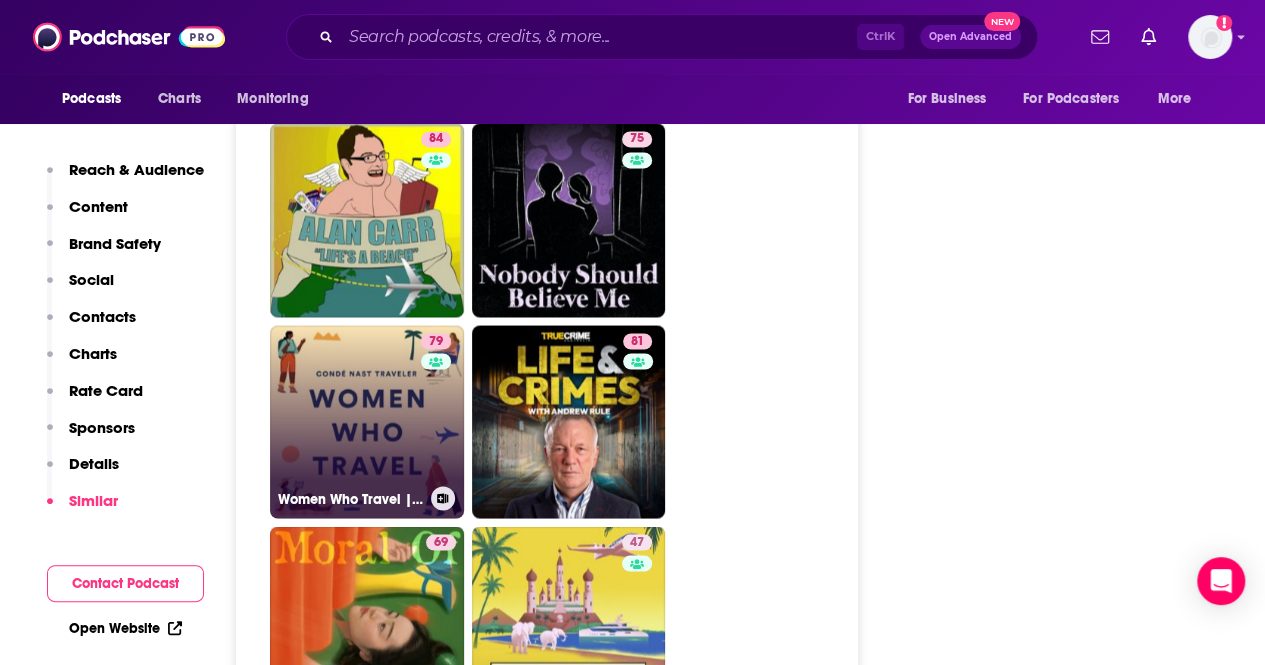 click on "[NUMBER] Women Who Travel | Condé Nast Traveler" at bounding box center (367, 422) 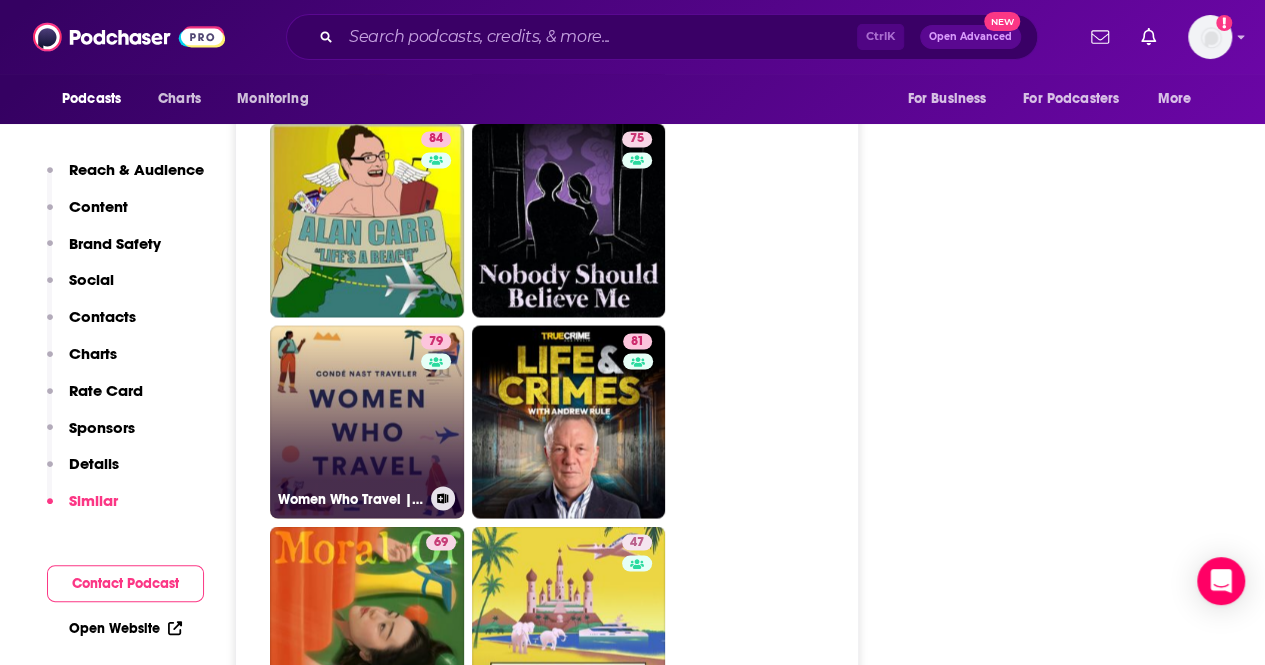 type on "https://www.podchaser.com/podcasts/[BRAND]-tr-[NUMBER]" 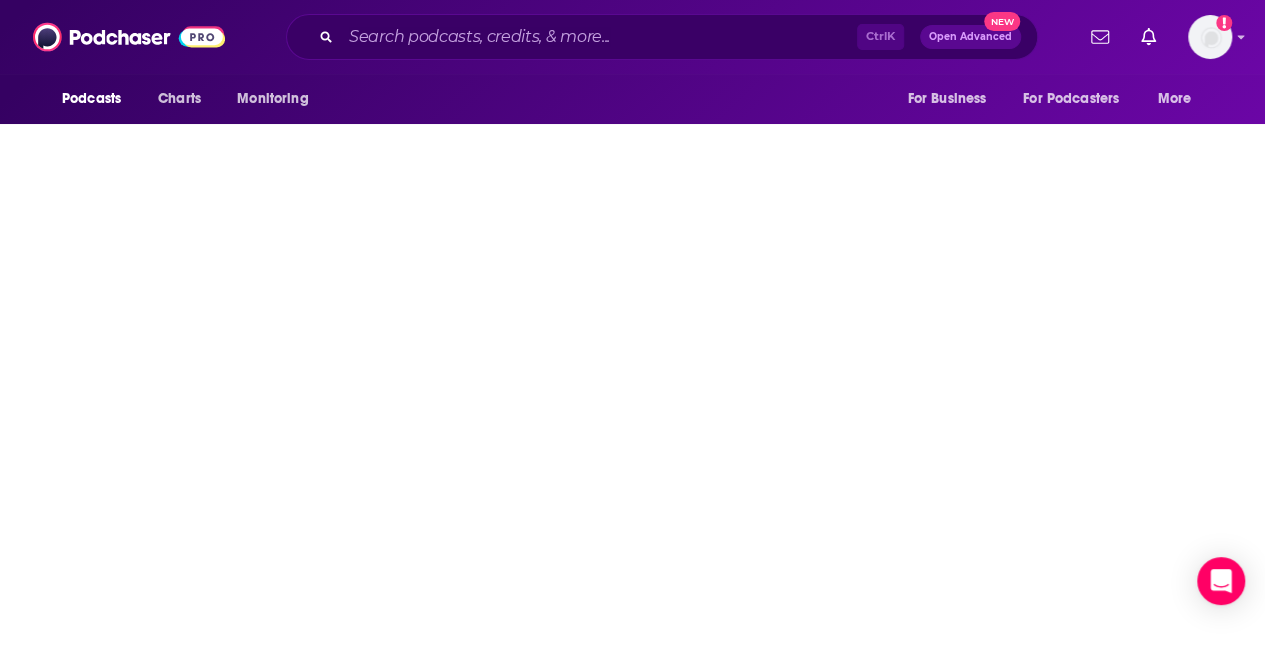 scroll, scrollTop: 0, scrollLeft: 0, axis: both 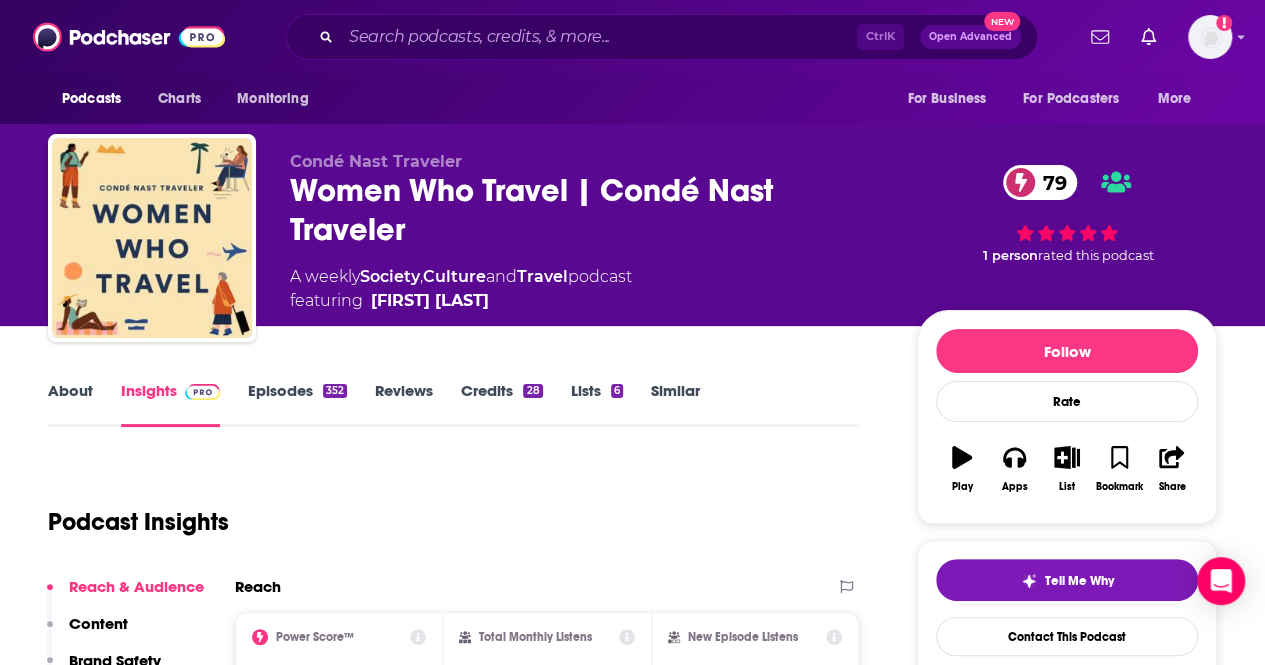 click on "About" at bounding box center [70, 404] 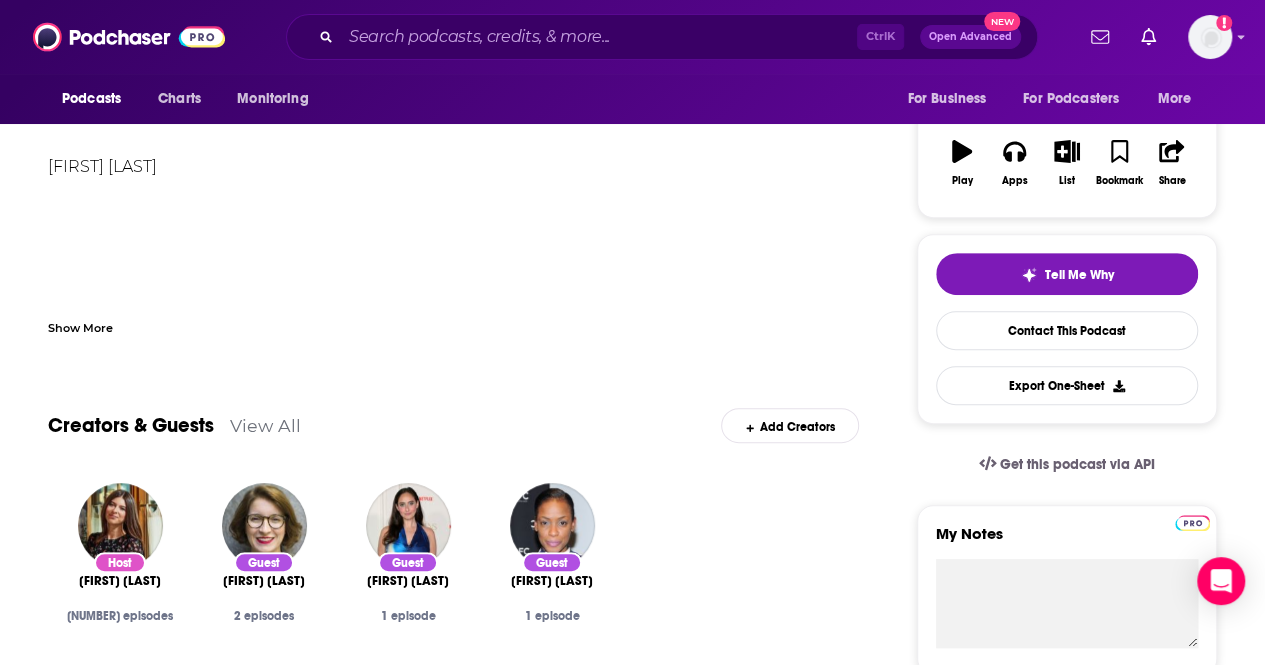 scroll, scrollTop: 0, scrollLeft: 0, axis: both 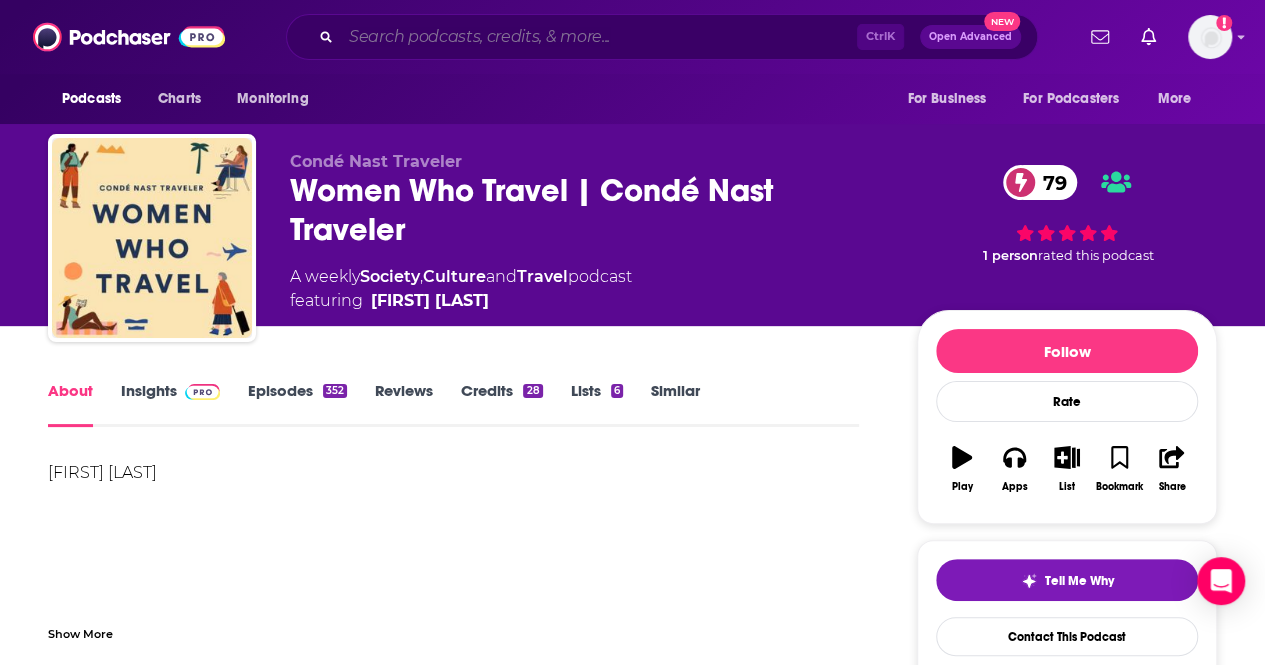 click at bounding box center [599, 37] 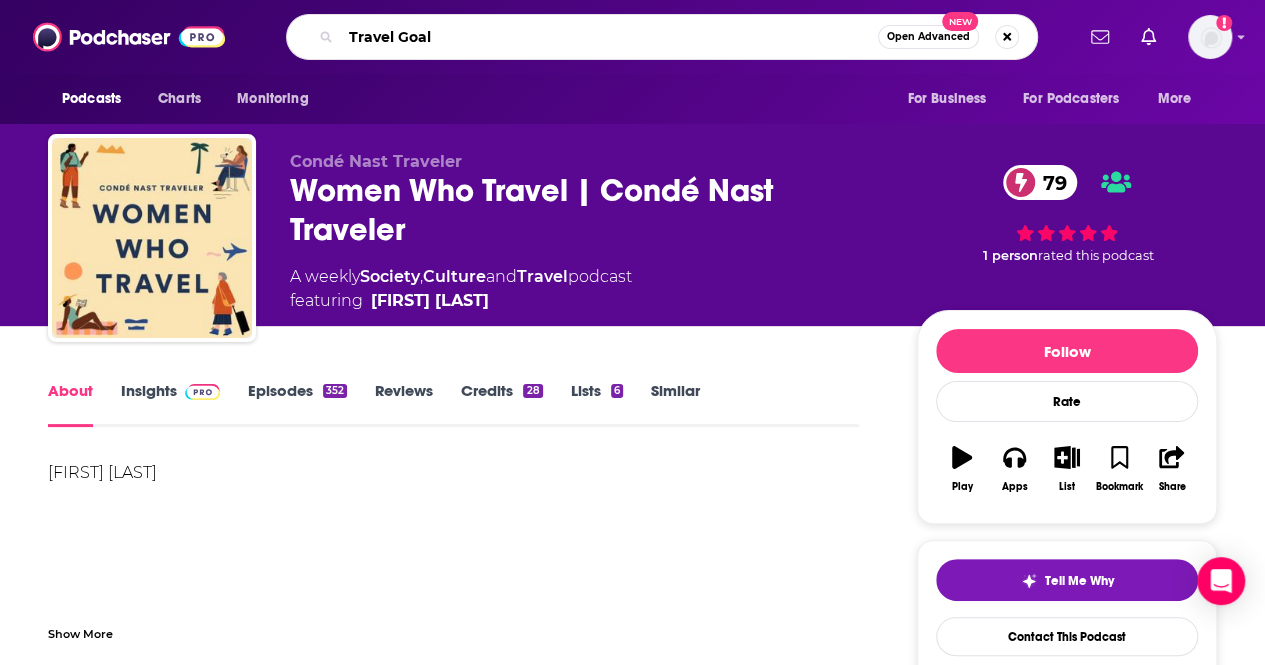 type on "Travel Goals" 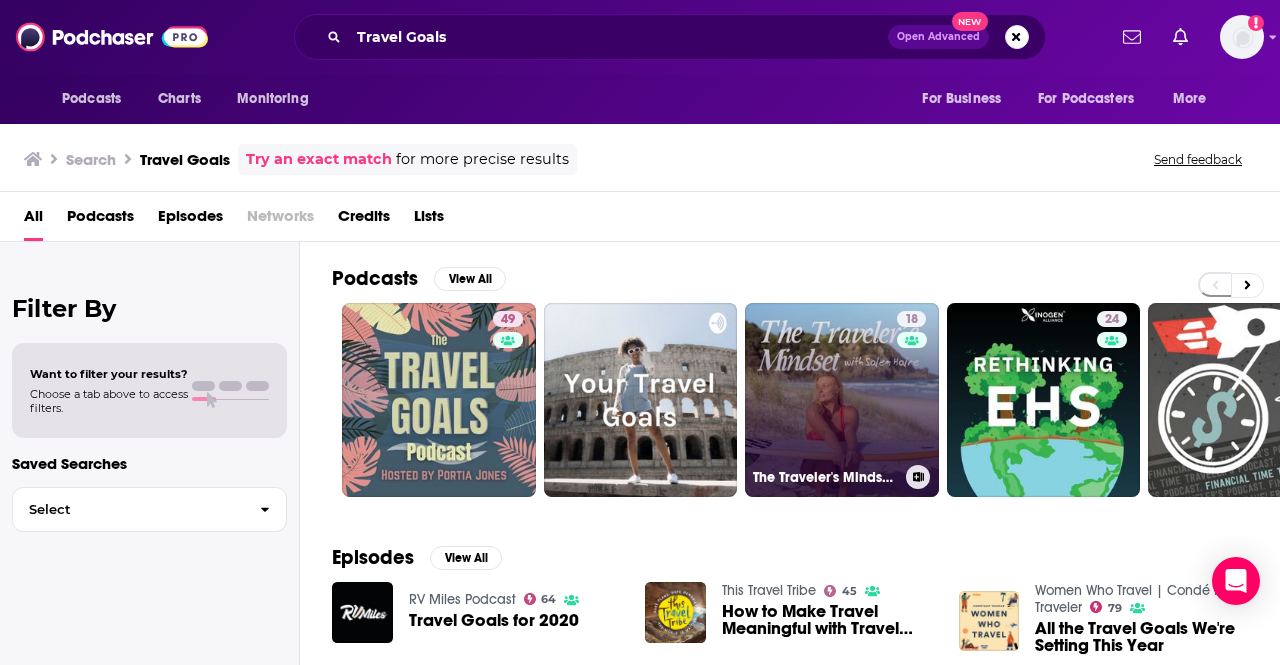 click on "18 The Traveler's Mindset Podcast" at bounding box center (842, 400) 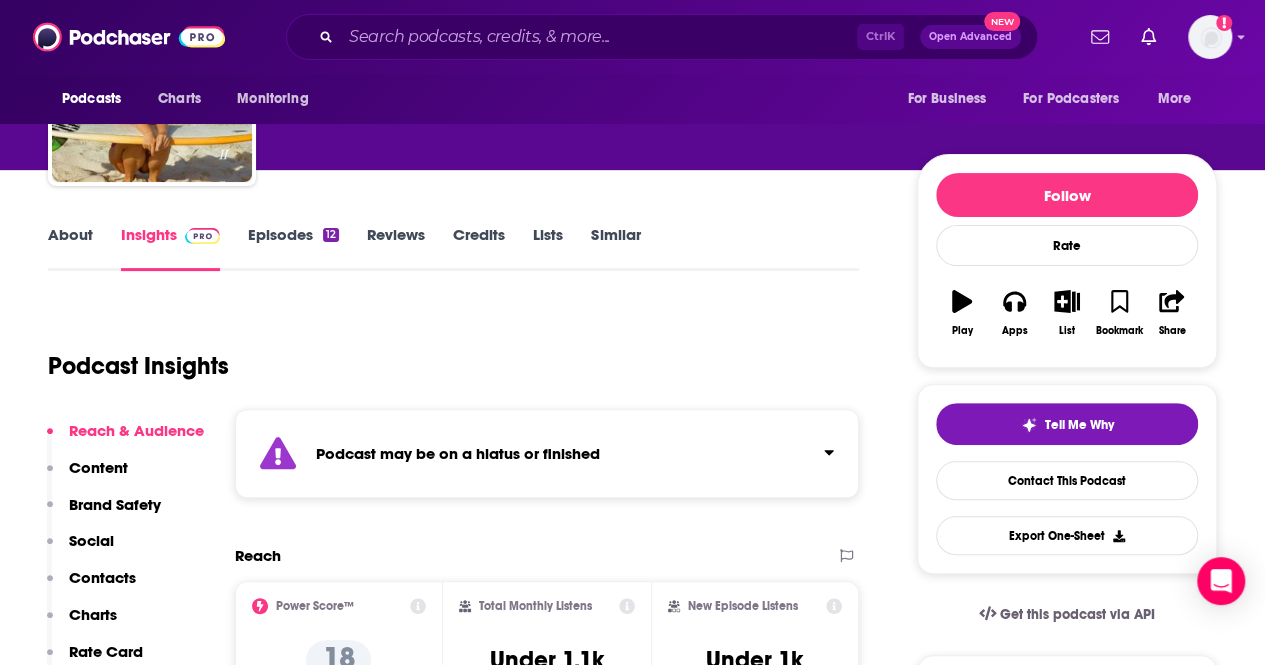 scroll, scrollTop: 136, scrollLeft: 0, axis: vertical 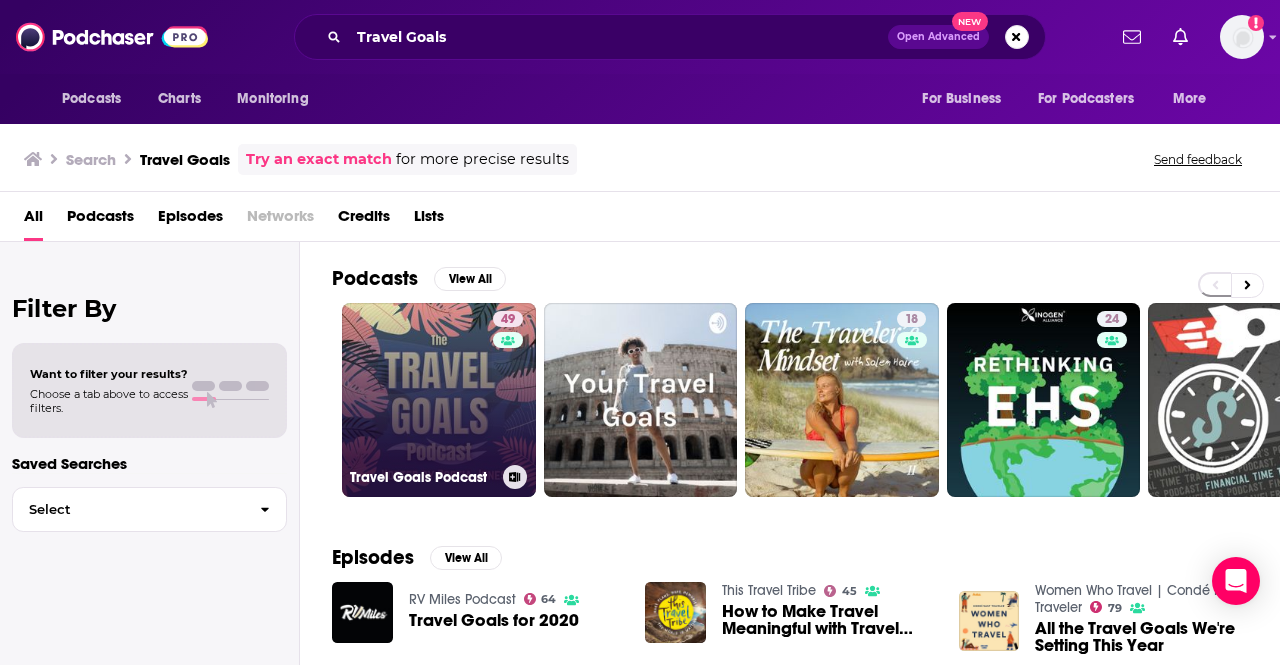 click on "[NUMBER] Travel Goals Podcast" at bounding box center [439, 400] 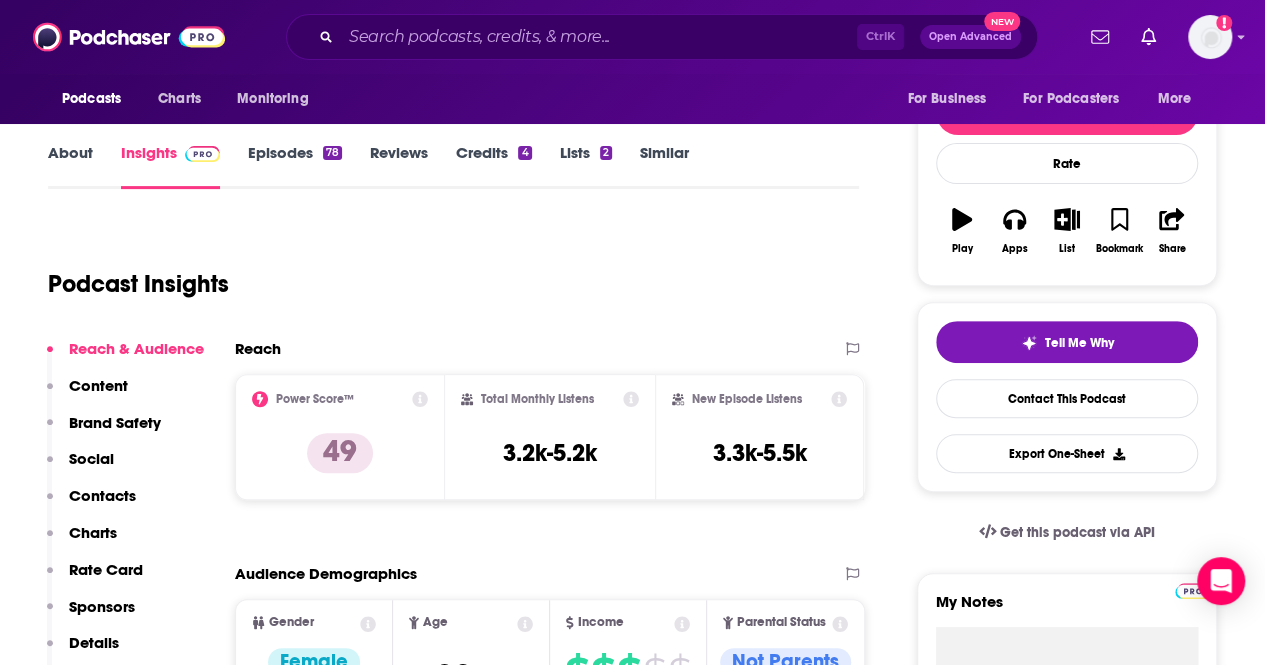 scroll, scrollTop: 0, scrollLeft: 0, axis: both 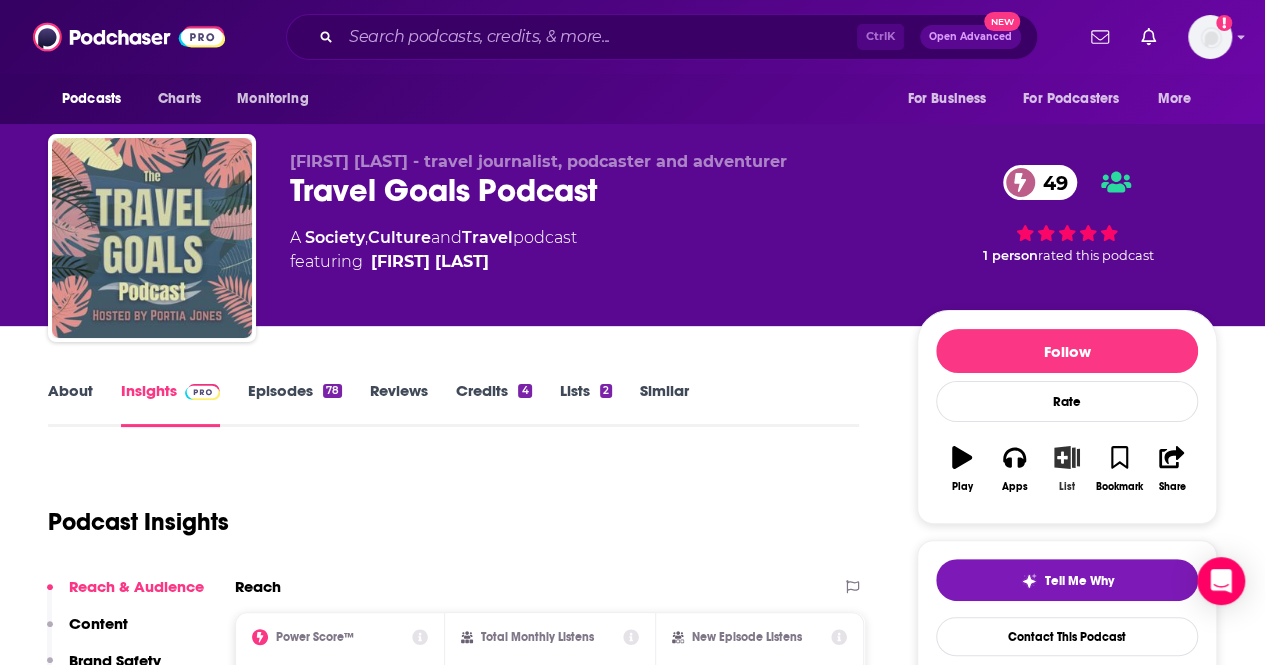 click on "List" at bounding box center [1067, 469] 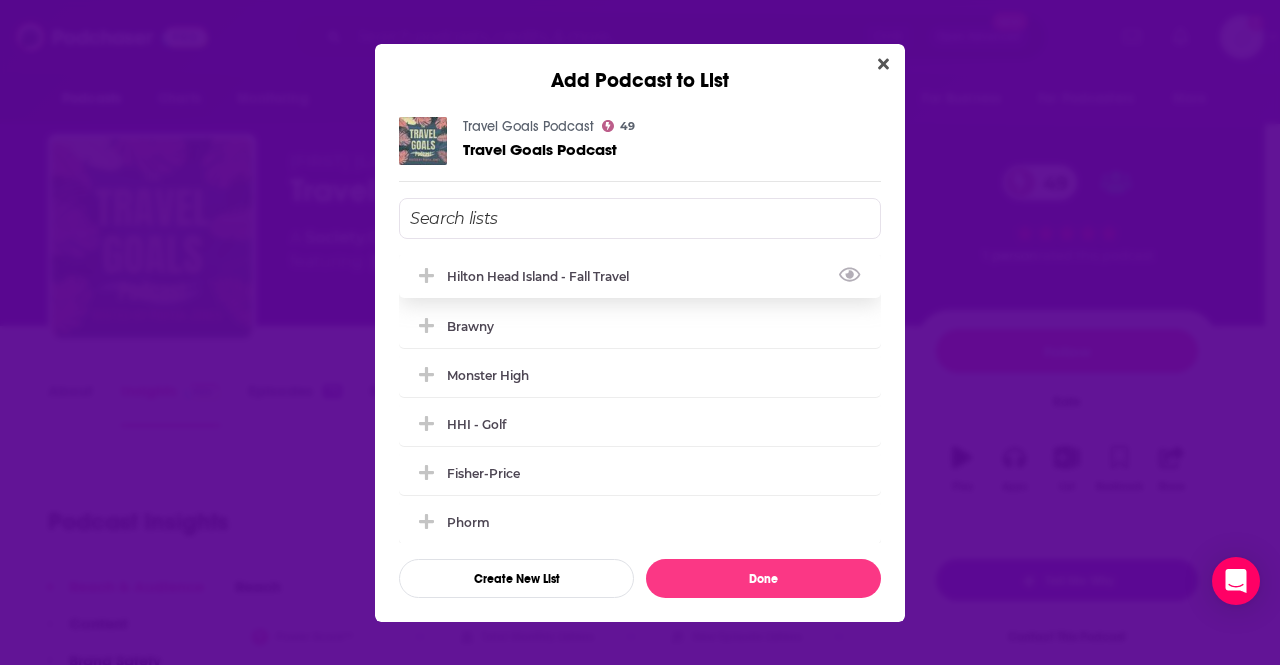 click 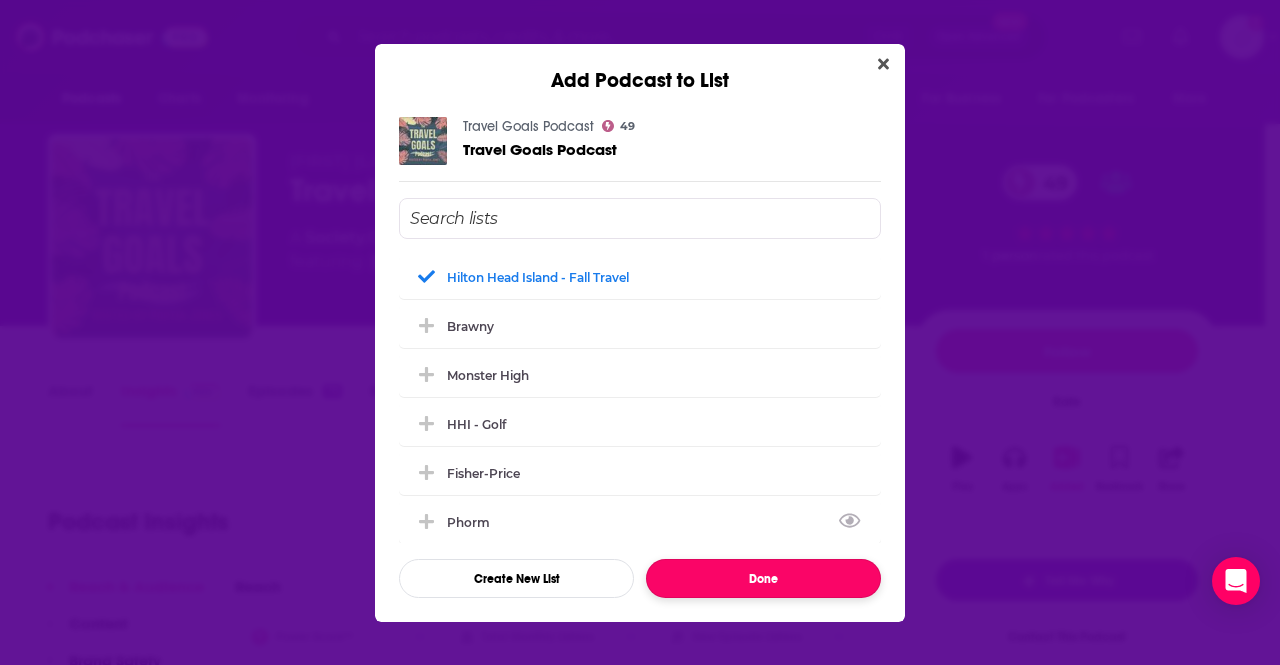 click on "Done" at bounding box center [763, 578] 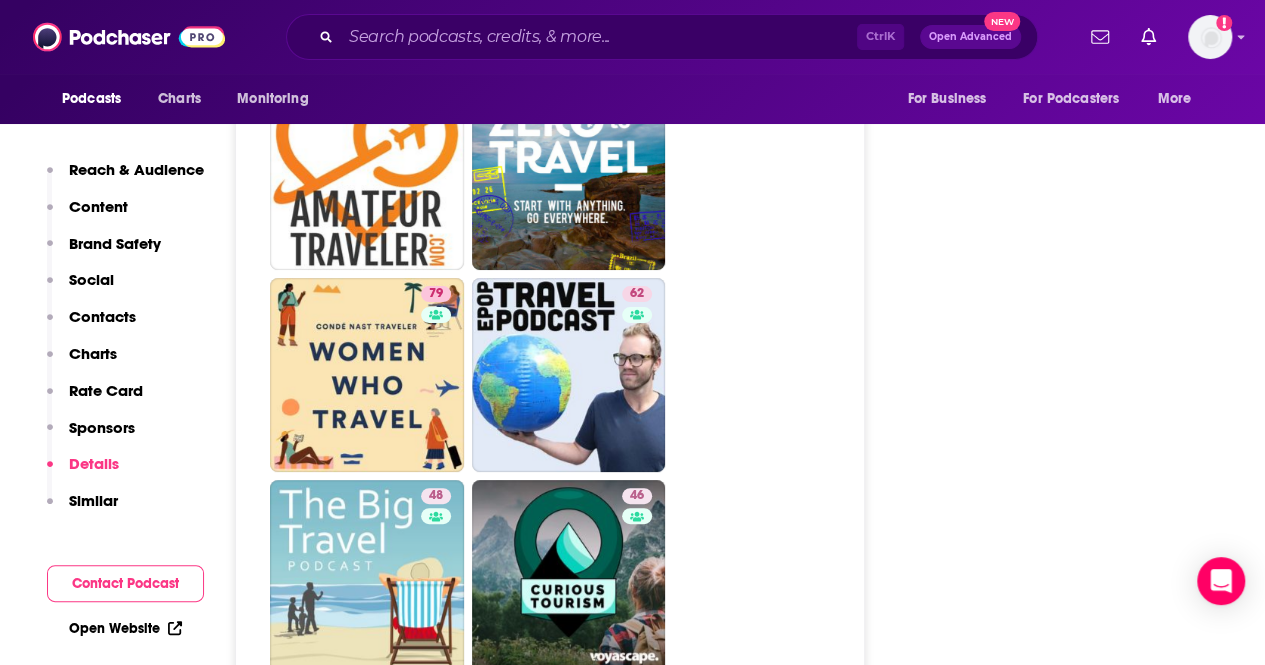 scroll, scrollTop: 3960, scrollLeft: 0, axis: vertical 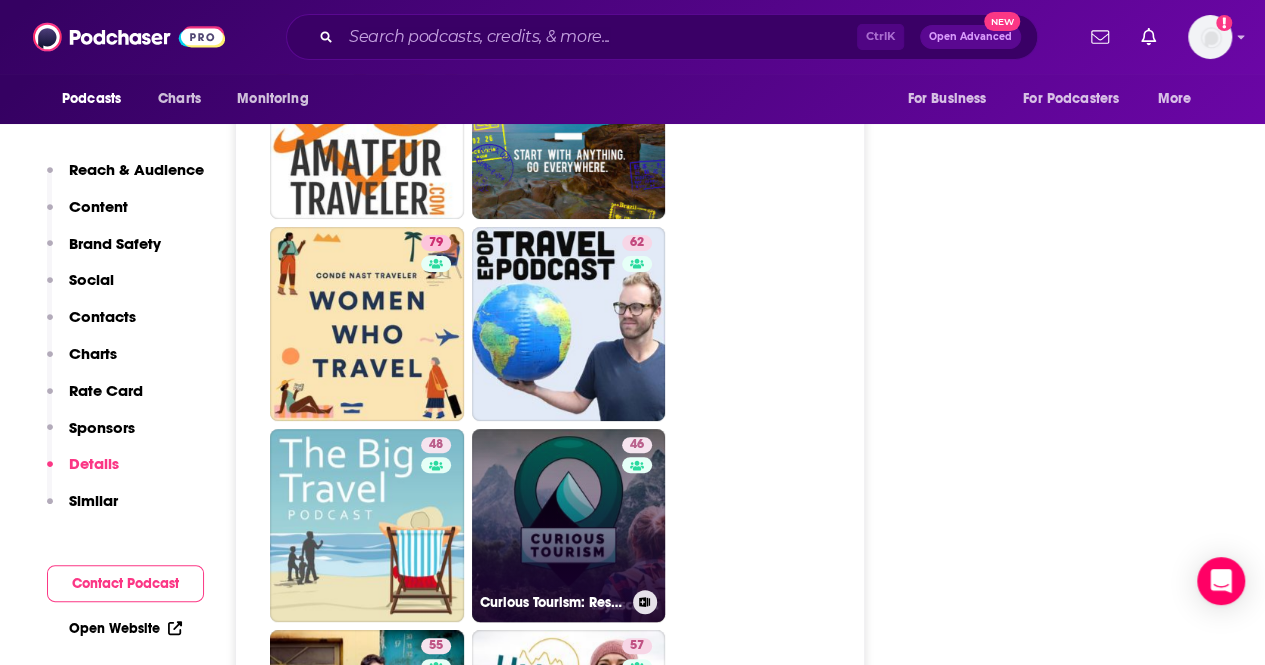click on "46 Curious Tourism: Responsible Travel Podcast" at bounding box center [569, 526] 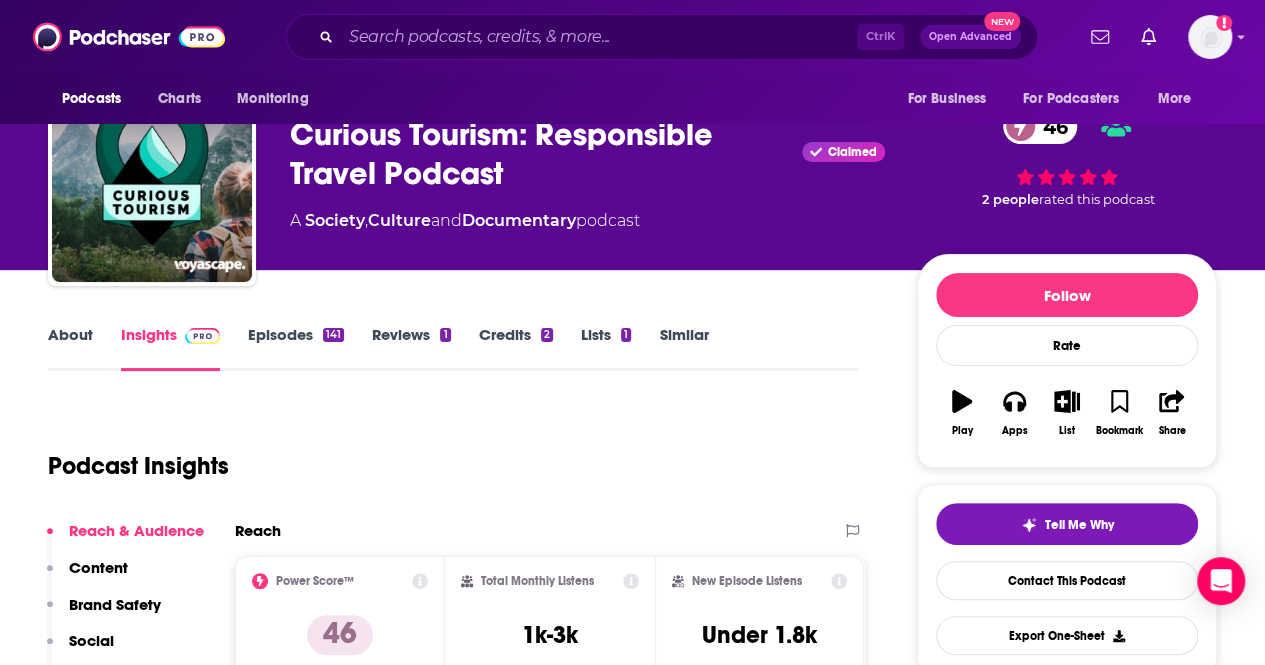 scroll, scrollTop: 53, scrollLeft: 0, axis: vertical 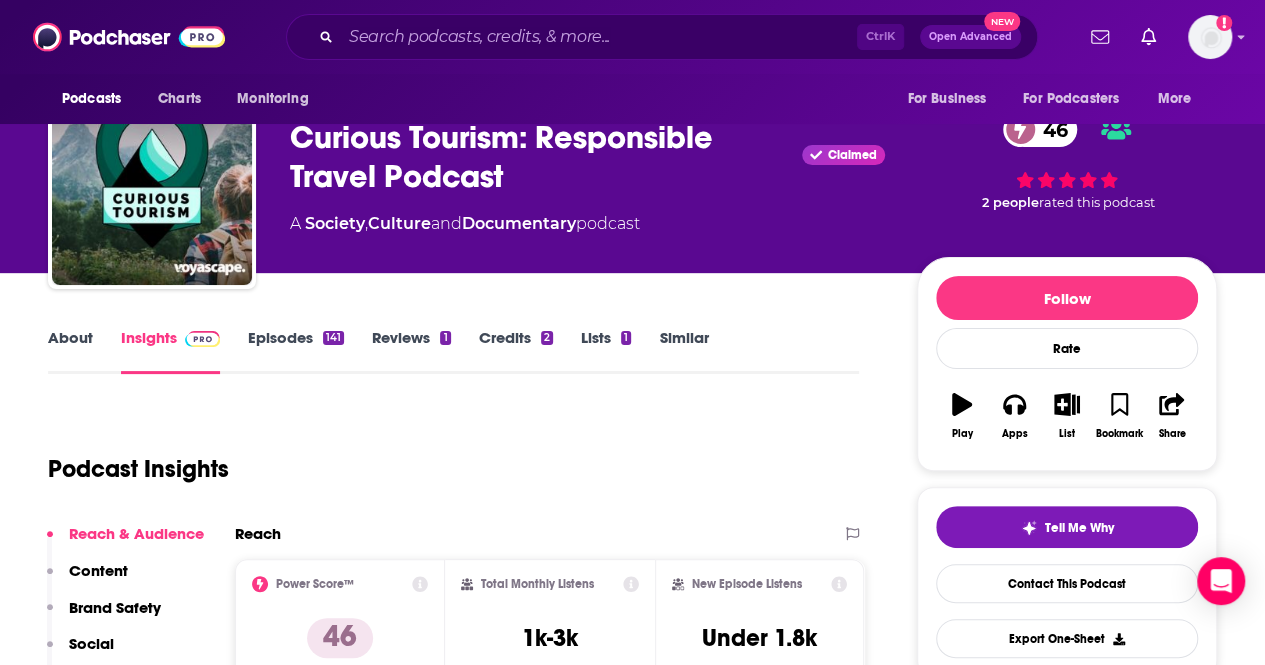 click on "About" at bounding box center [70, 351] 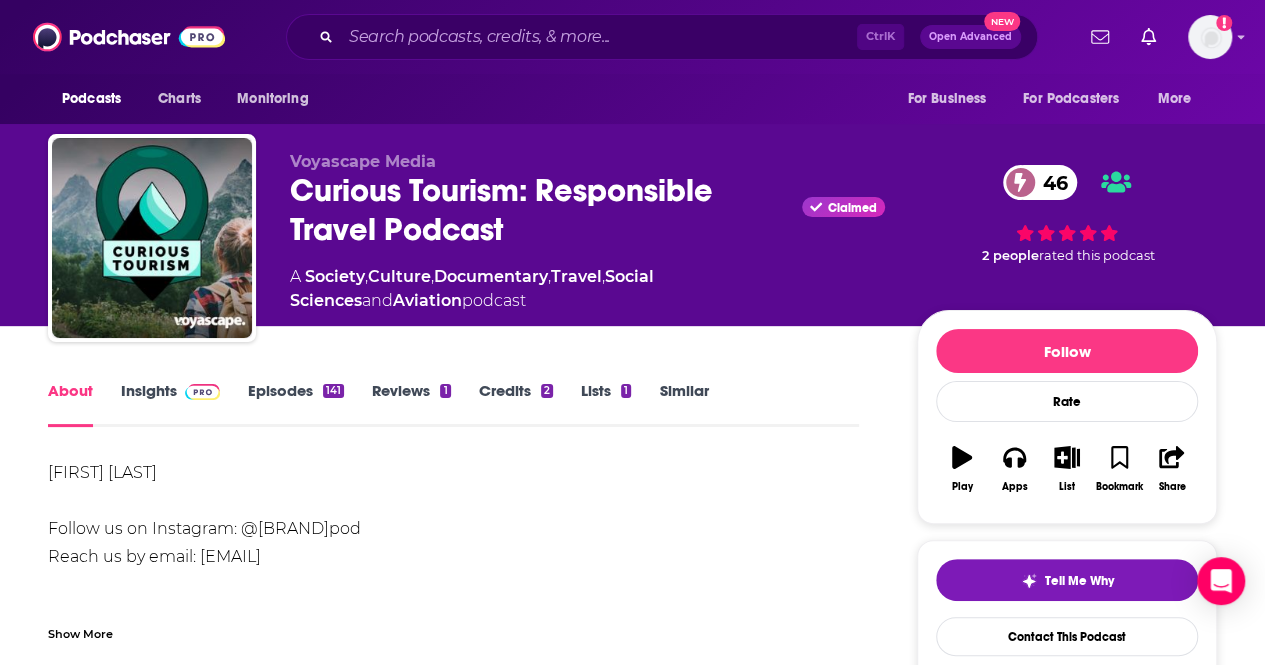 scroll, scrollTop: 28, scrollLeft: 0, axis: vertical 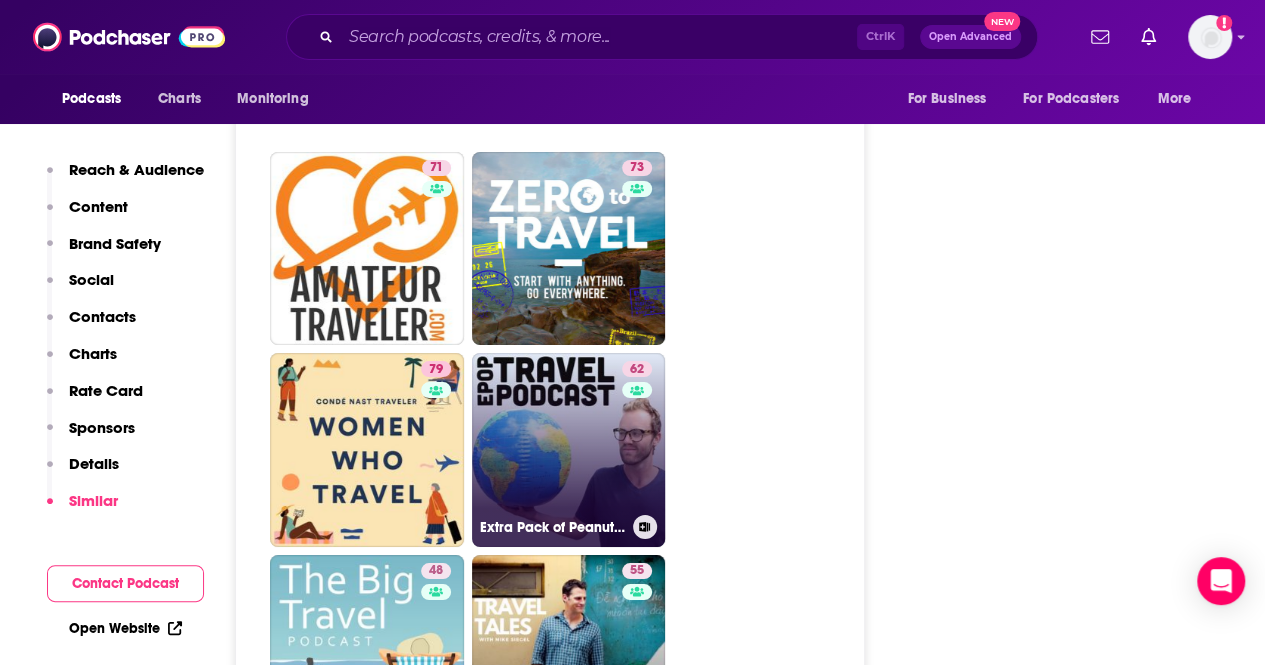 click on "[NUMBER] Extra Pack of Peanuts Travel Podcast" at bounding box center (569, 450) 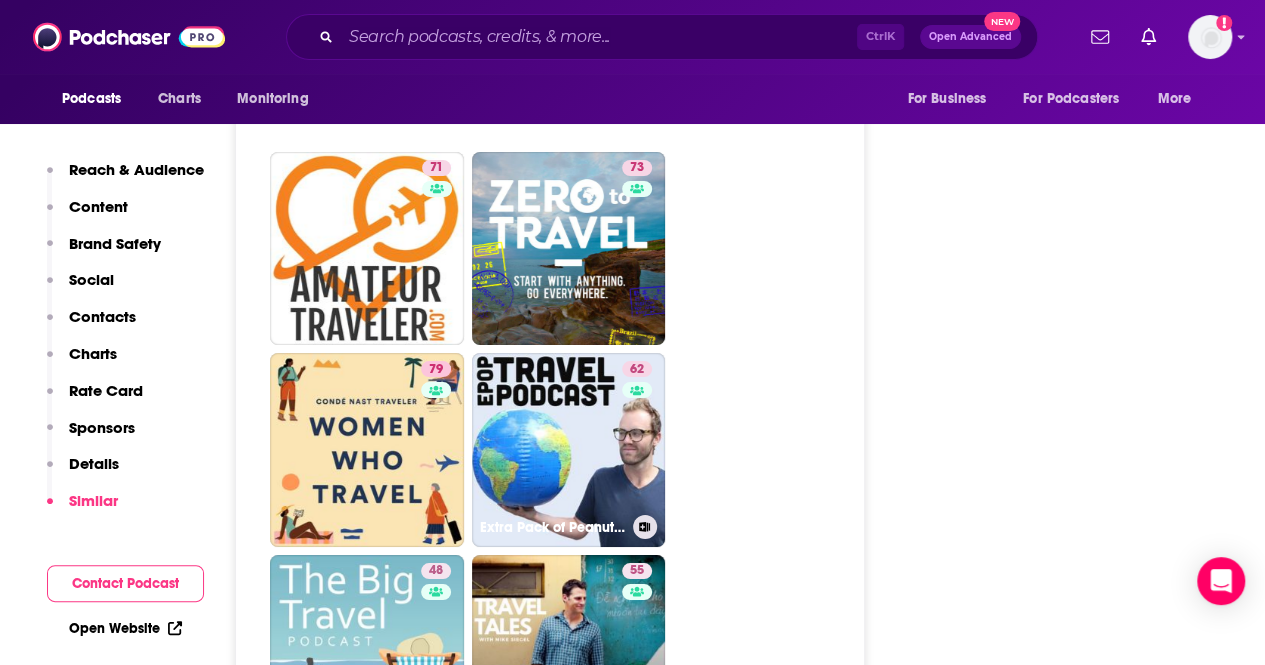 type on "https://www.podchaser.com/podcasts/extra-pack-of-peanuts-travel-p-1008" 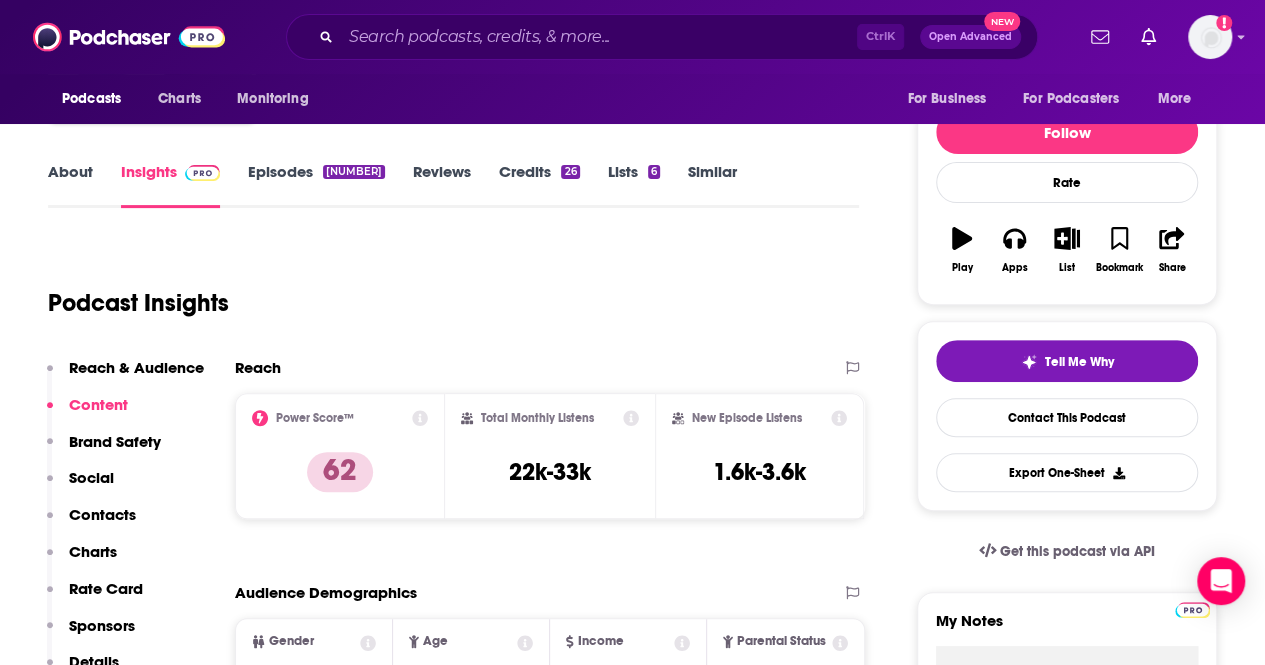 scroll, scrollTop: 0, scrollLeft: 0, axis: both 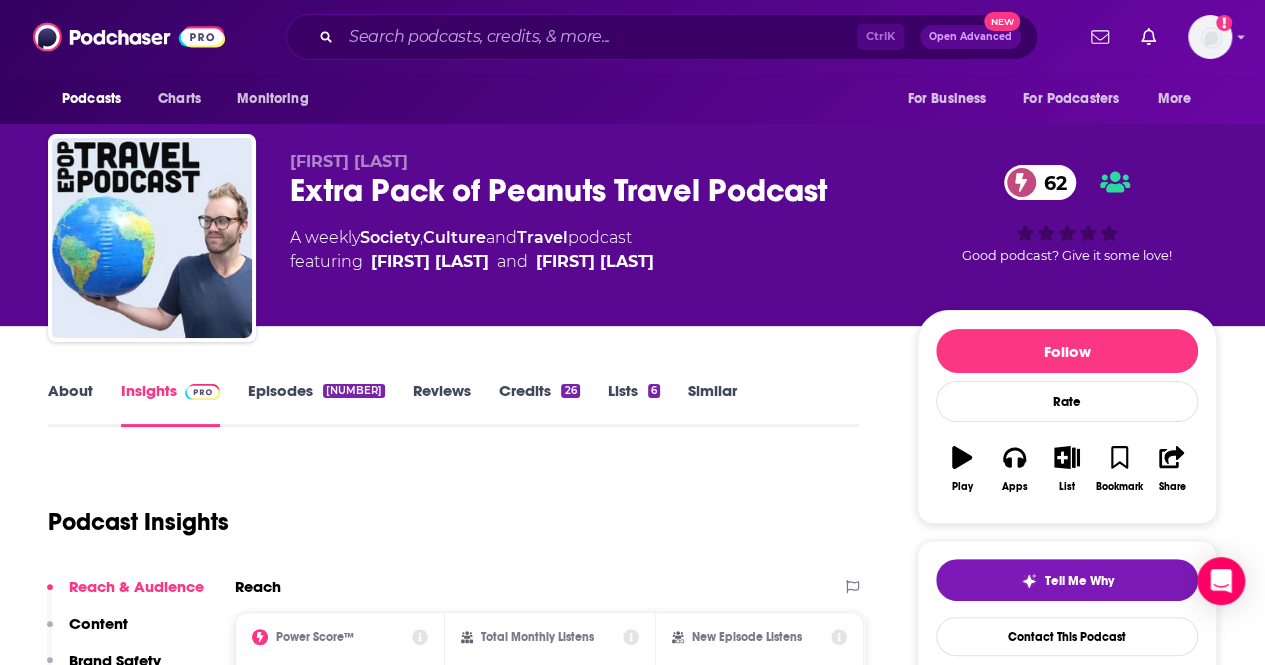 click on "About" at bounding box center (70, 404) 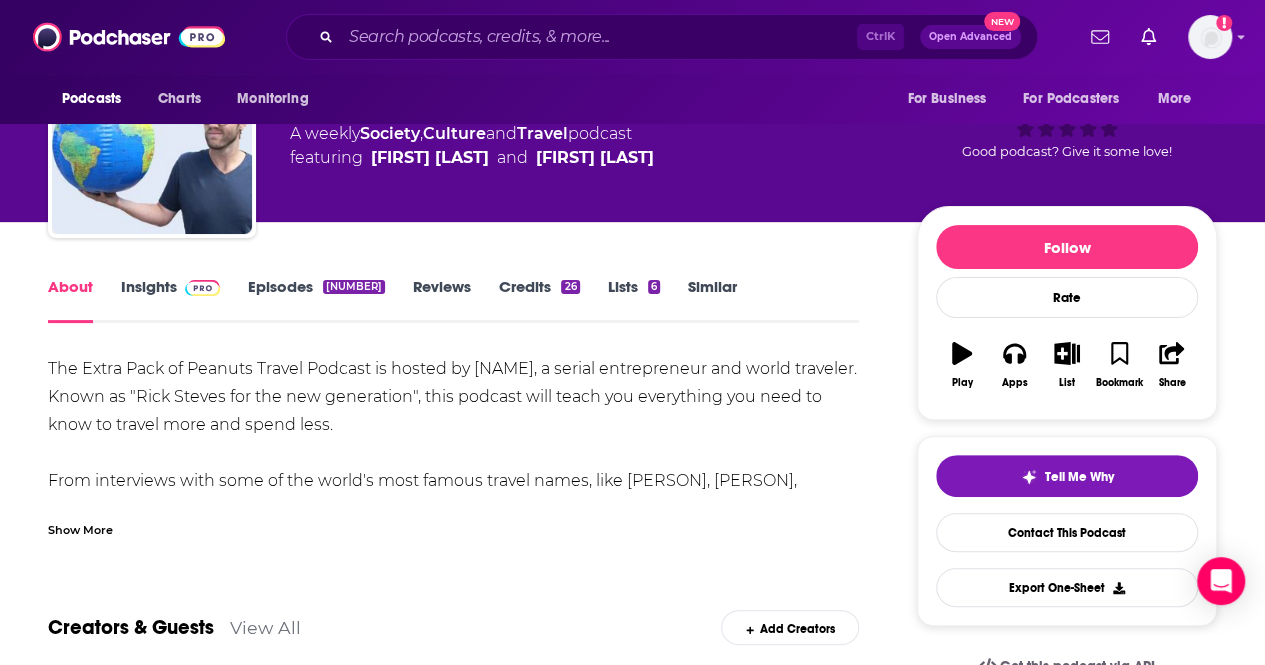 scroll, scrollTop: 117, scrollLeft: 0, axis: vertical 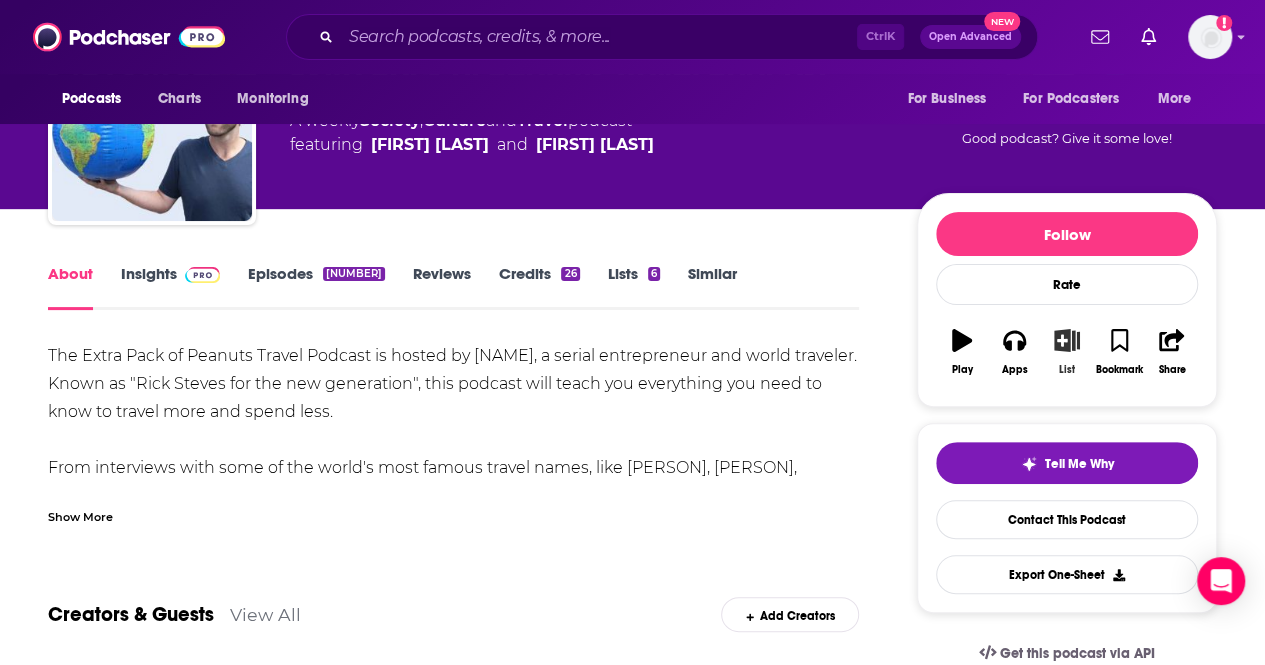 click 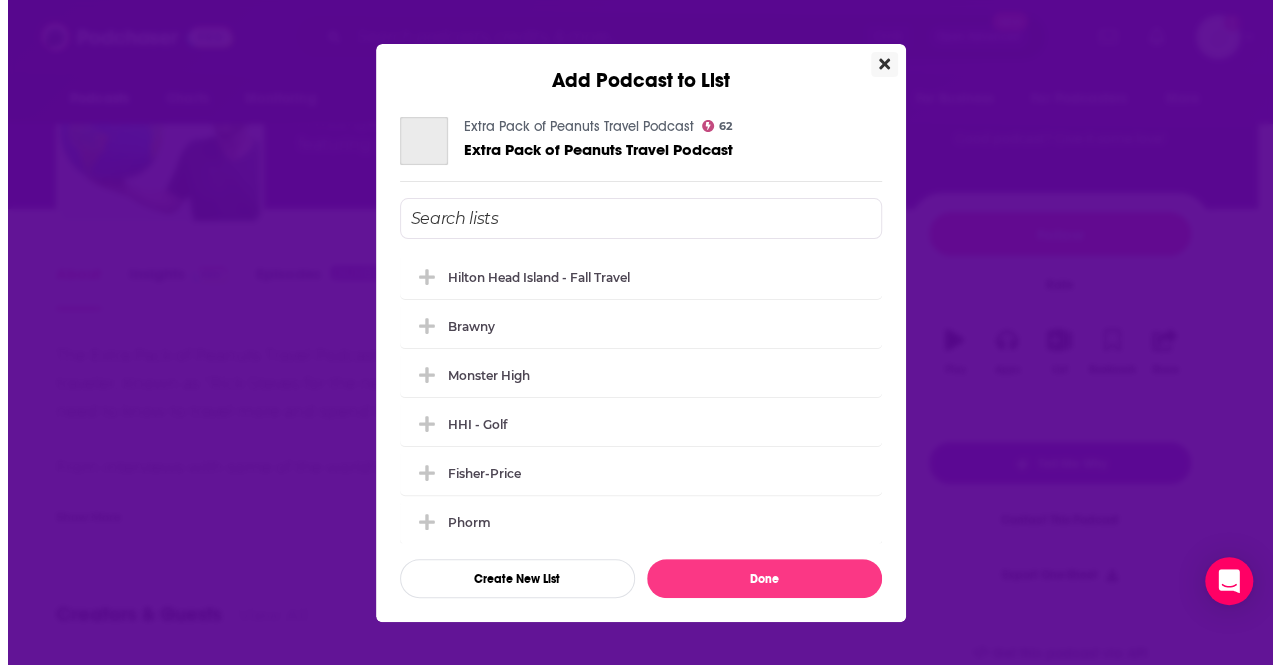 scroll, scrollTop: 0, scrollLeft: 0, axis: both 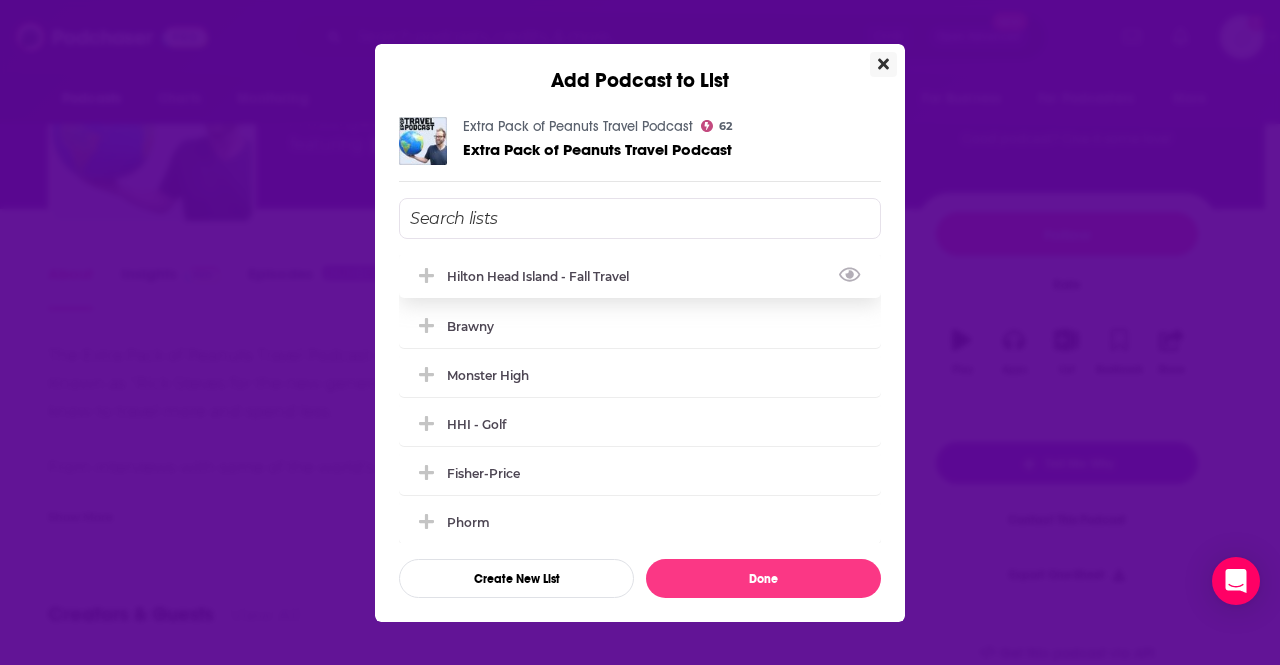 click 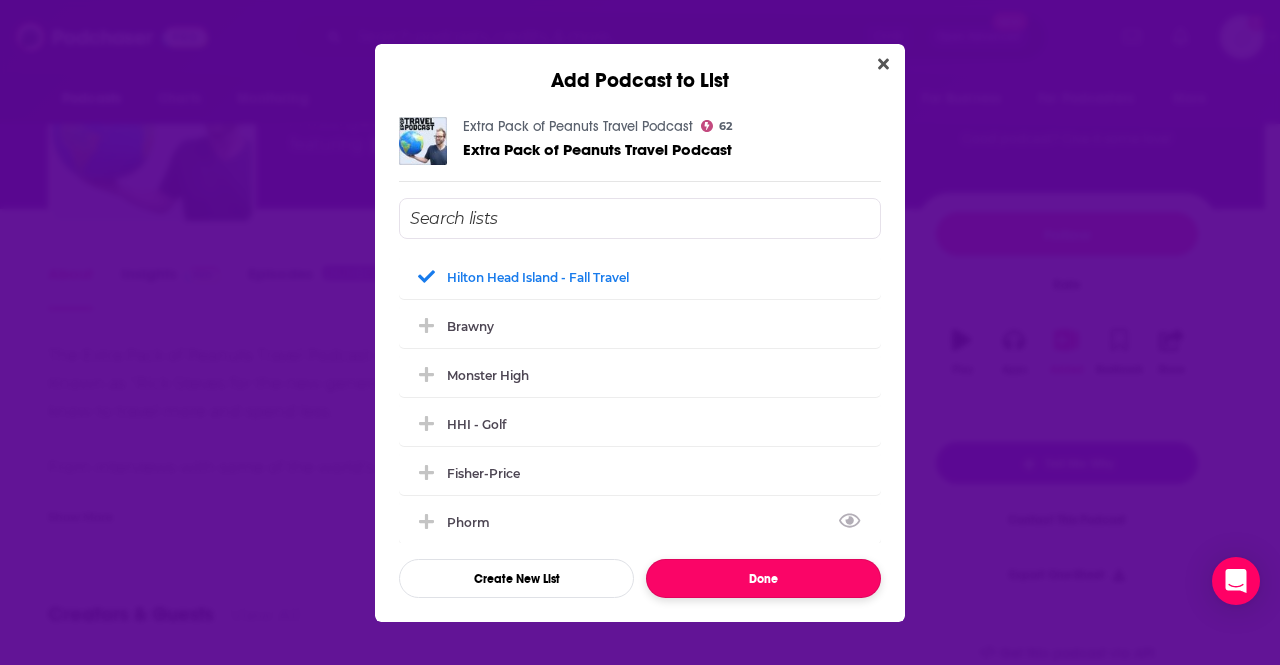 click on "Done" at bounding box center [763, 578] 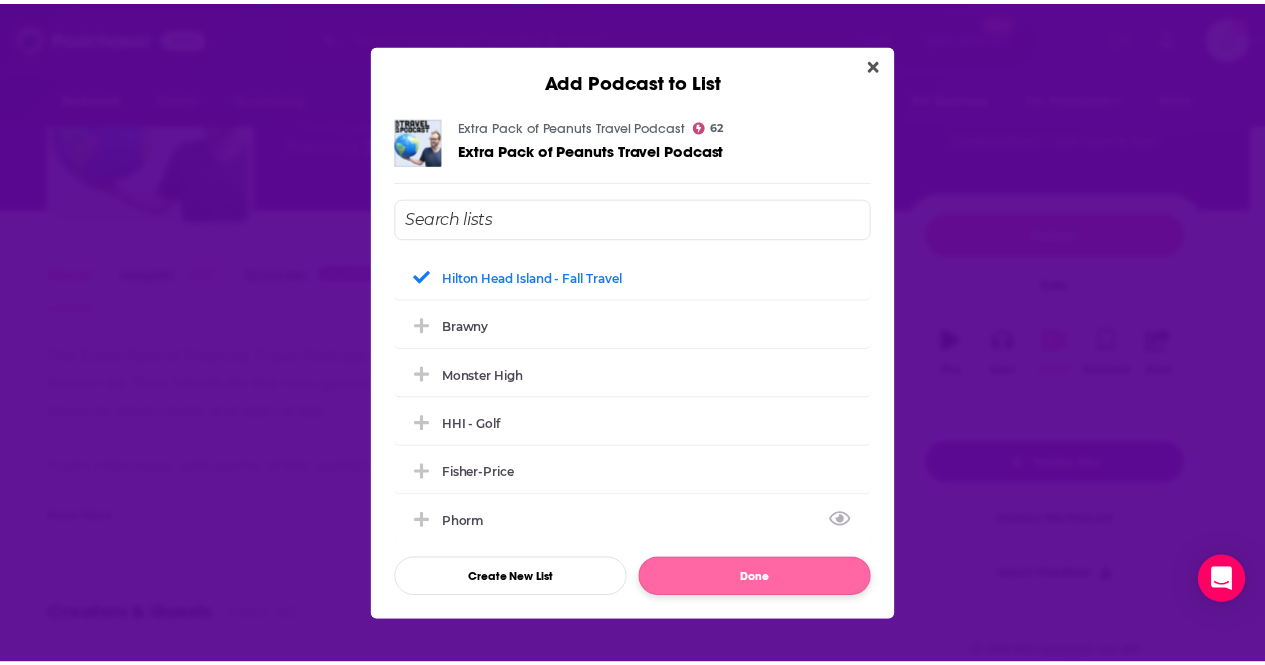scroll, scrollTop: 117, scrollLeft: 0, axis: vertical 